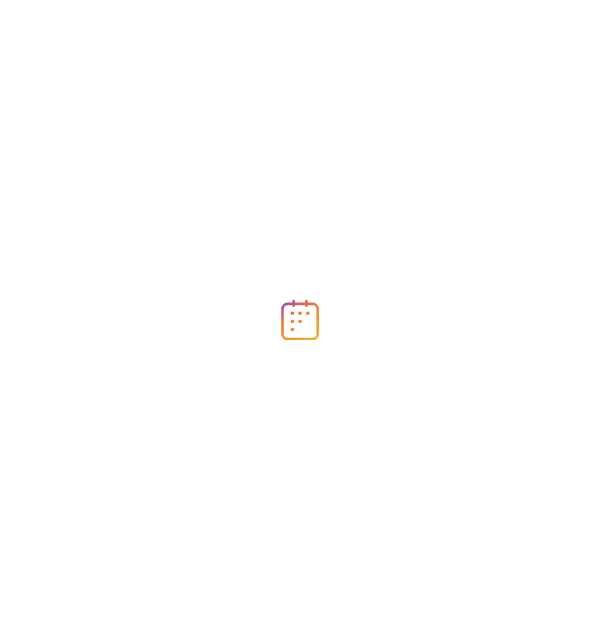 scroll, scrollTop: 0, scrollLeft: 0, axis: both 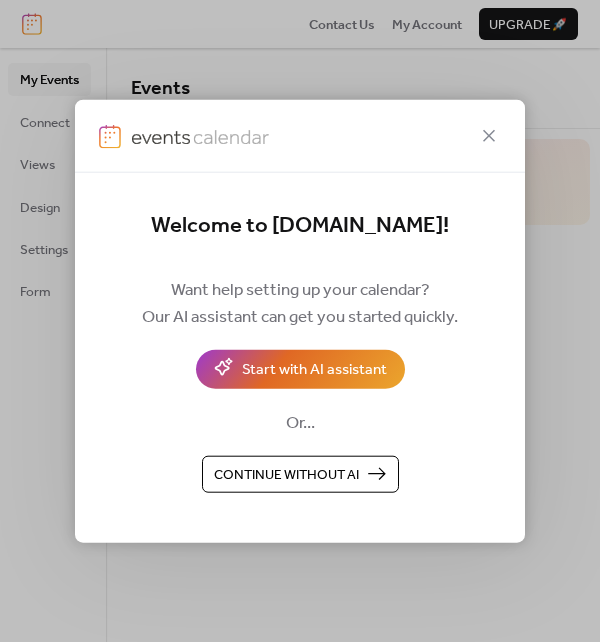 click on "Continue without AI" at bounding box center (286, 475) 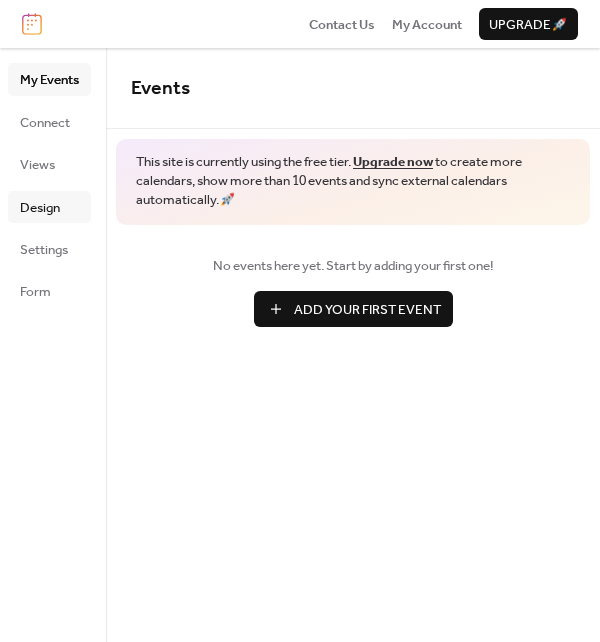 click on "Design" at bounding box center (40, 208) 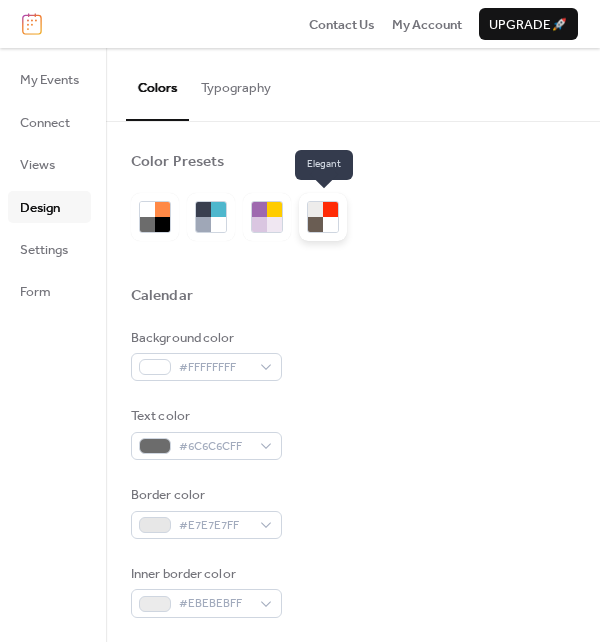 click at bounding box center [315, 224] 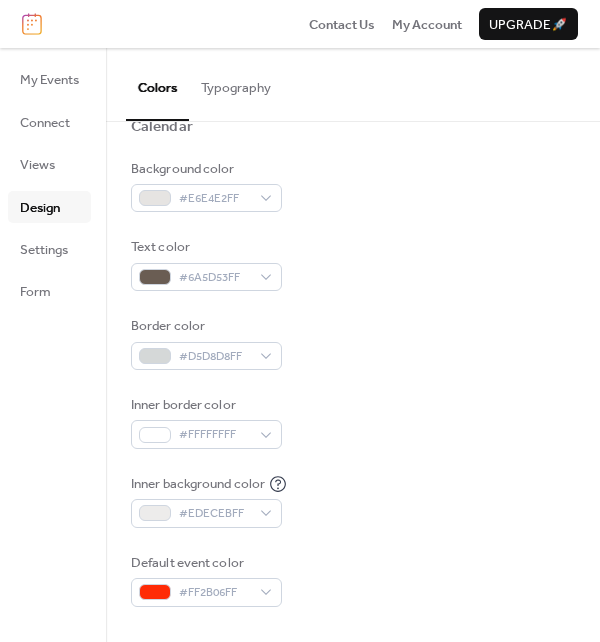 scroll, scrollTop: 200, scrollLeft: 0, axis: vertical 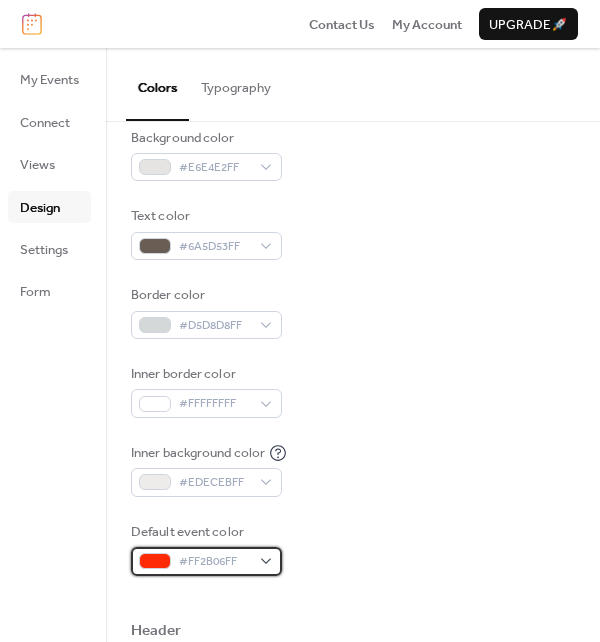 click on "#FF2B06FF" at bounding box center (214, 562) 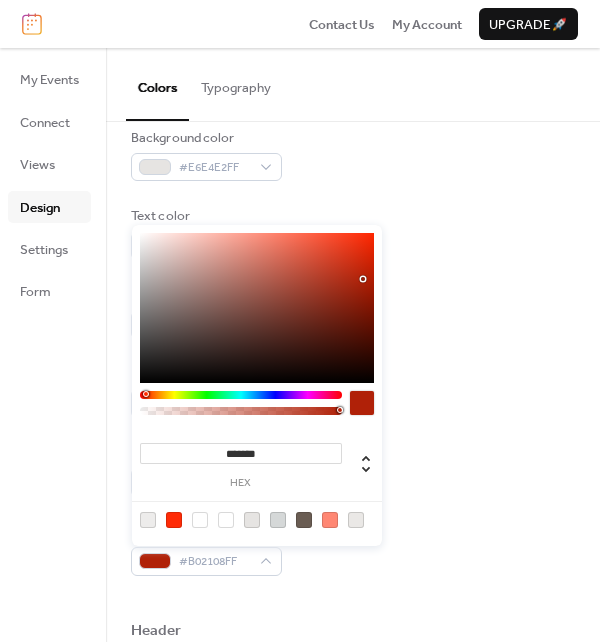 click at bounding box center [257, 308] 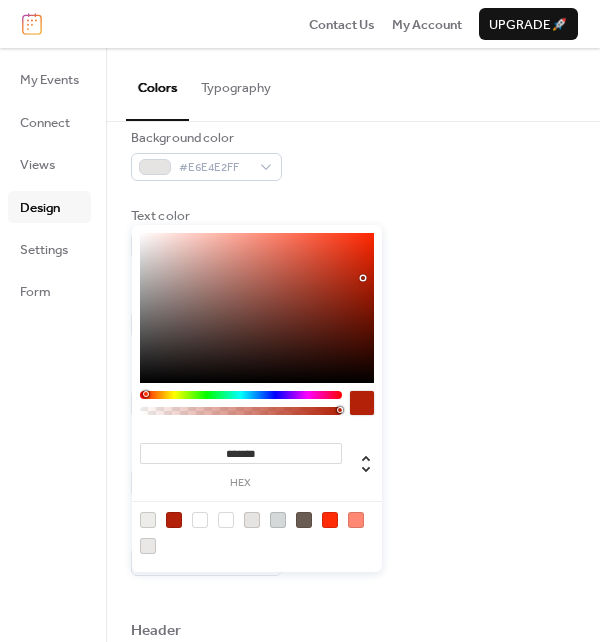 click at bounding box center (241, 395) 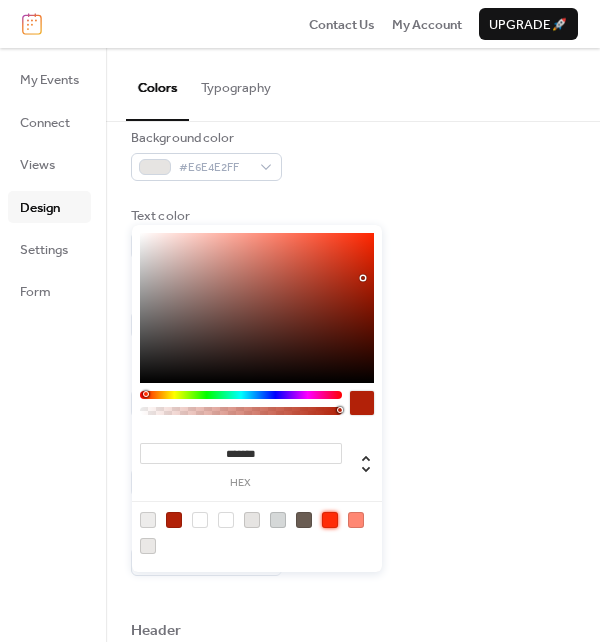 click at bounding box center [330, 520] 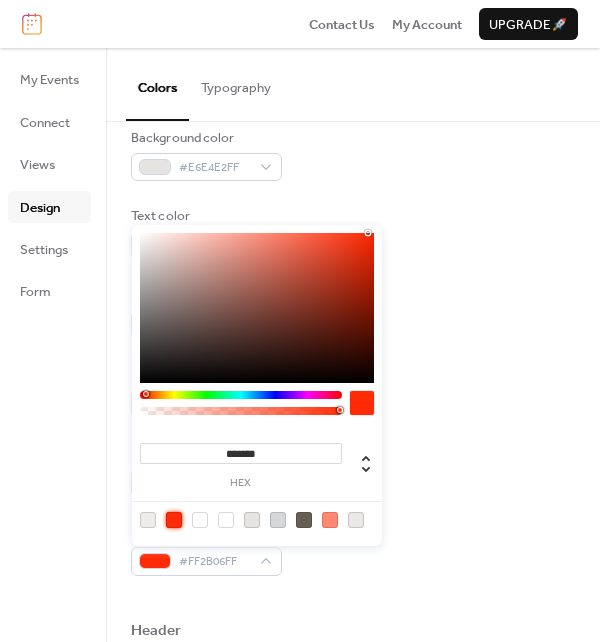 click on "Inner border color #FFFFFFFF" at bounding box center (353, 391) 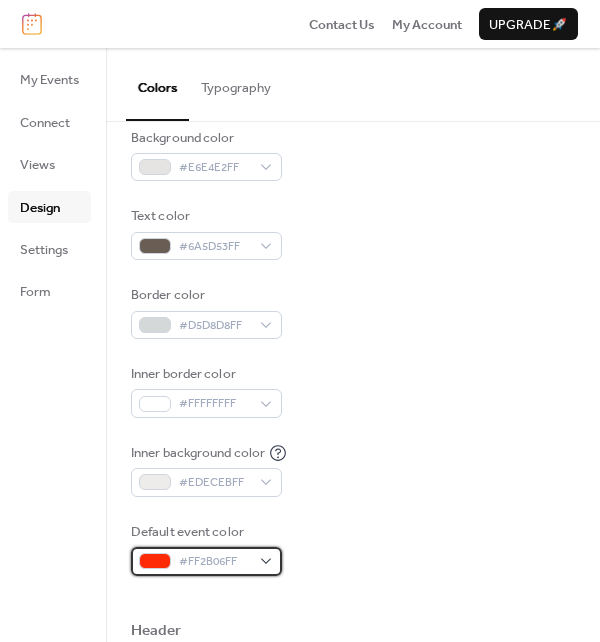 click on "#FF2B06FF" at bounding box center (214, 562) 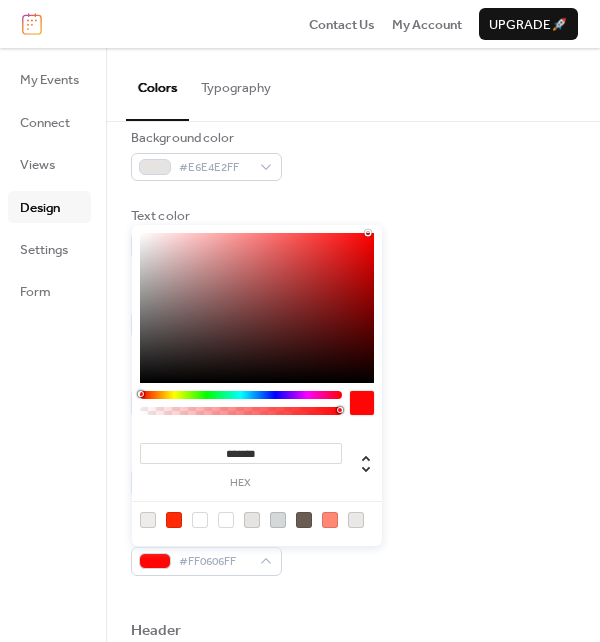 click on "******* hex" at bounding box center [257, 385] 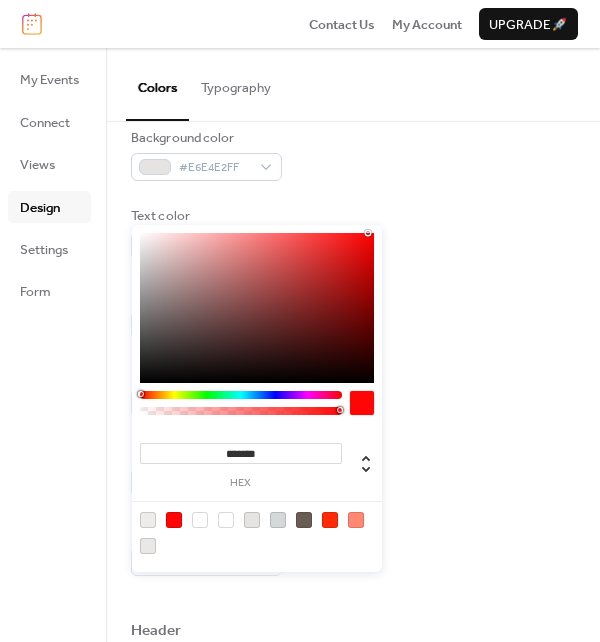 click at bounding box center (362, 403) 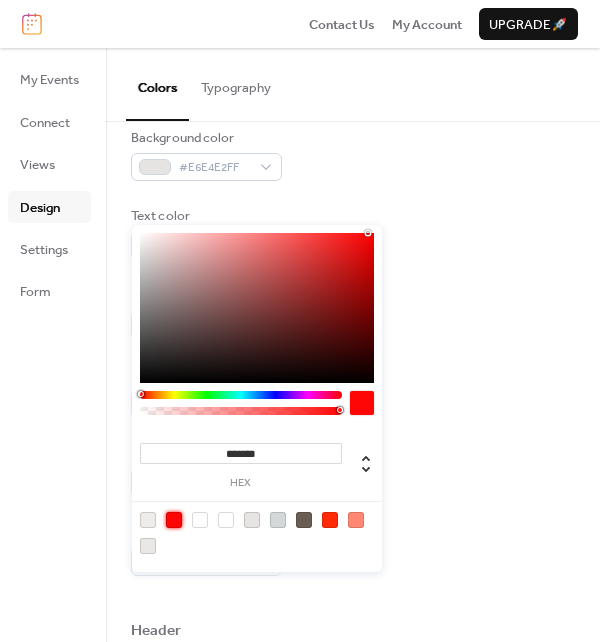 click at bounding box center [174, 520] 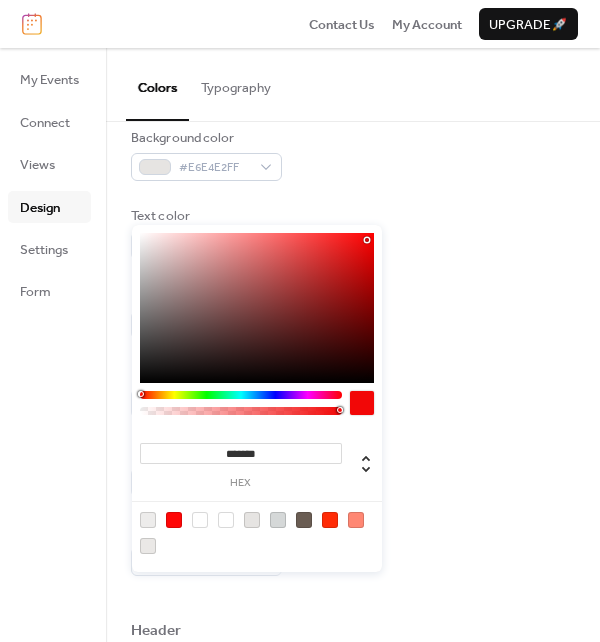 type on "*******" 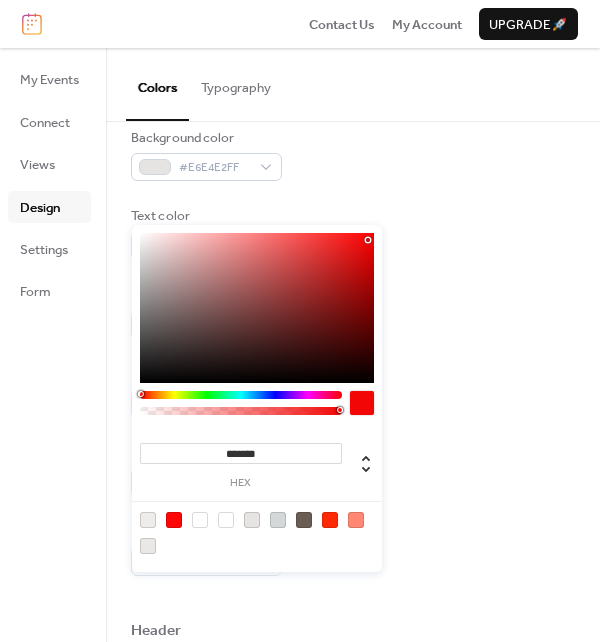 drag, startPoint x: 370, startPoint y: 255, endPoint x: 368, endPoint y: 240, distance: 15.132746 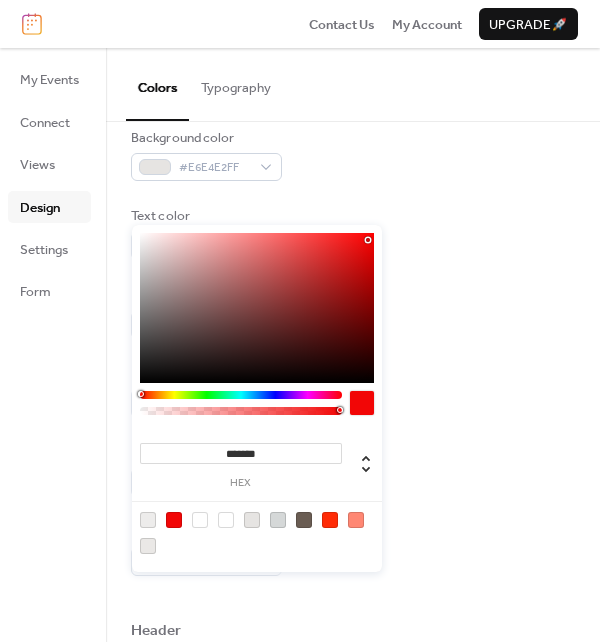 click at bounding box center [362, 403] 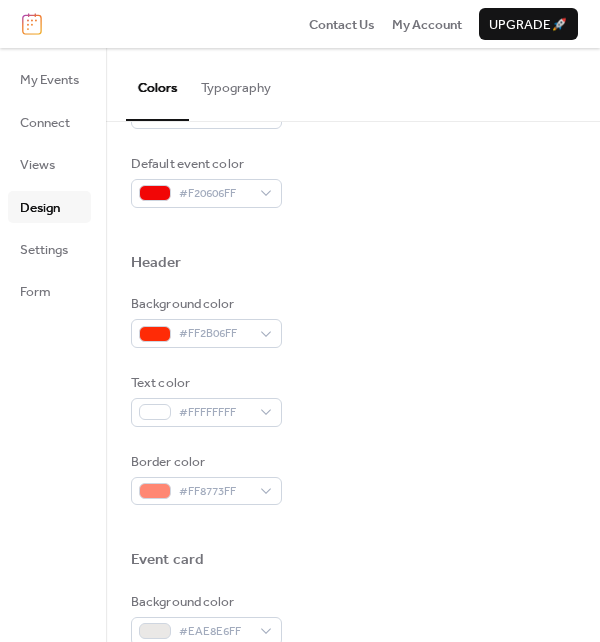 scroll, scrollTop: 600, scrollLeft: 0, axis: vertical 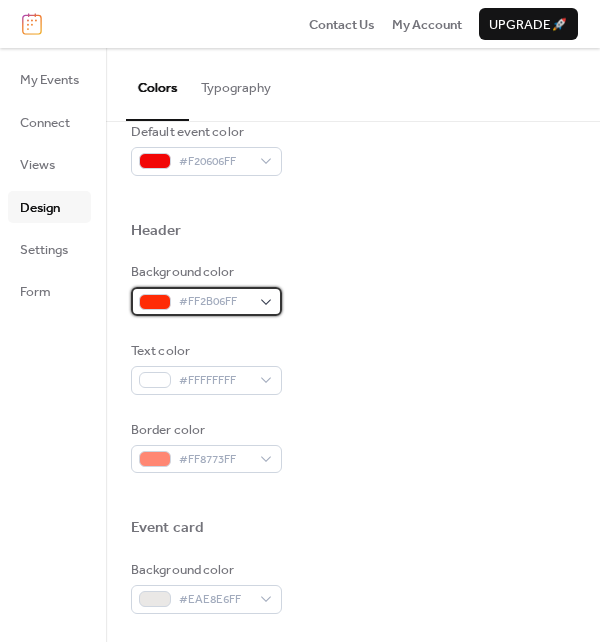 click on "#FF2B06FF" at bounding box center (206, 301) 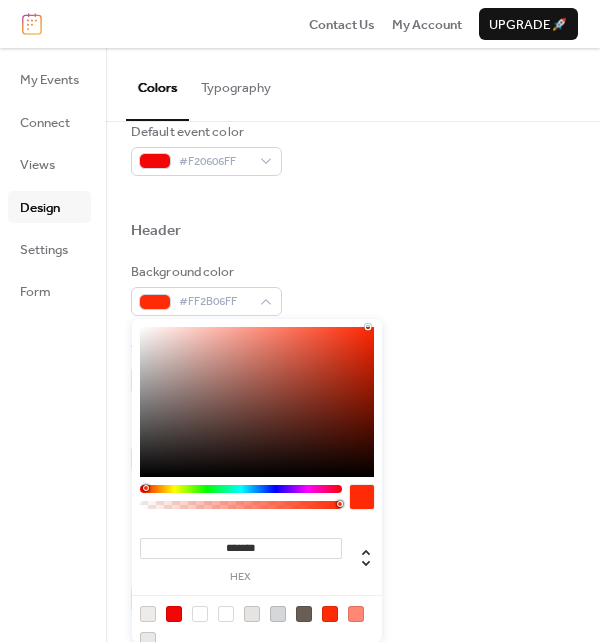 click at bounding box center (174, 614) 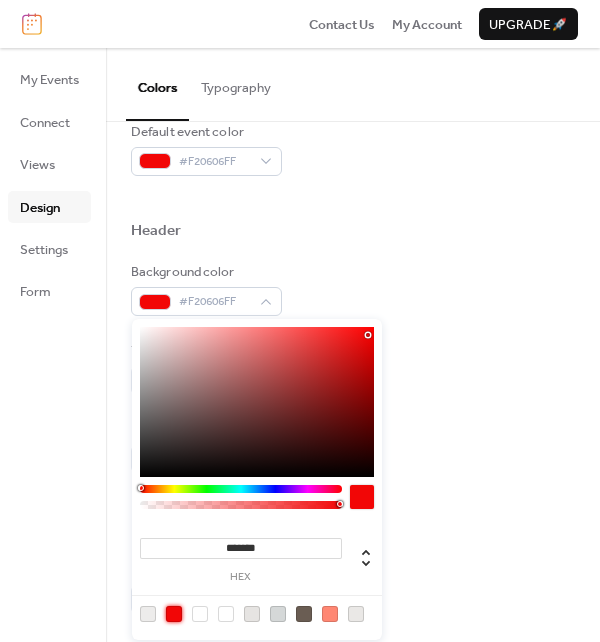 click on "Border color #FF8773FF" at bounding box center [353, 447] 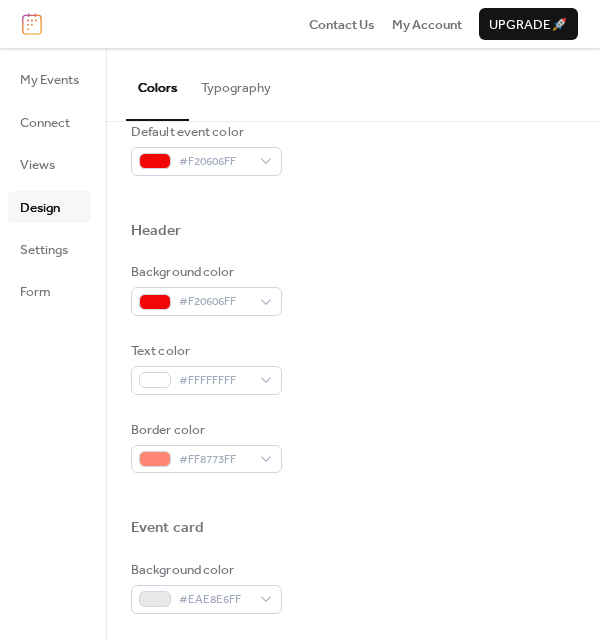 click at bounding box center [353, 495] 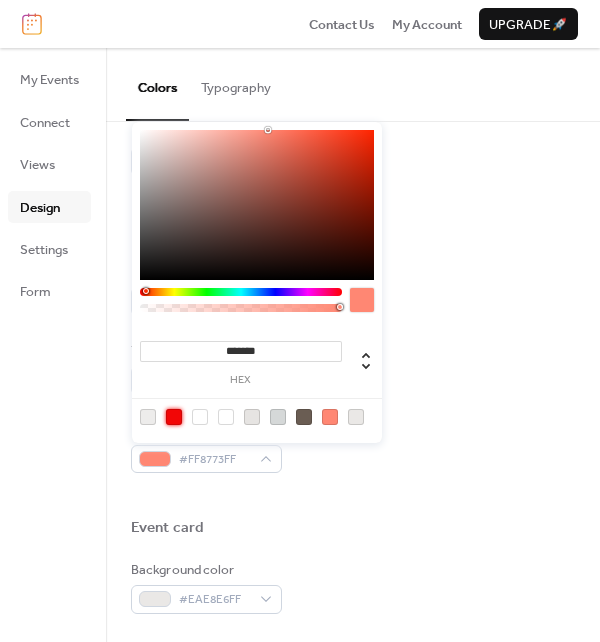 click at bounding box center [174, 417] 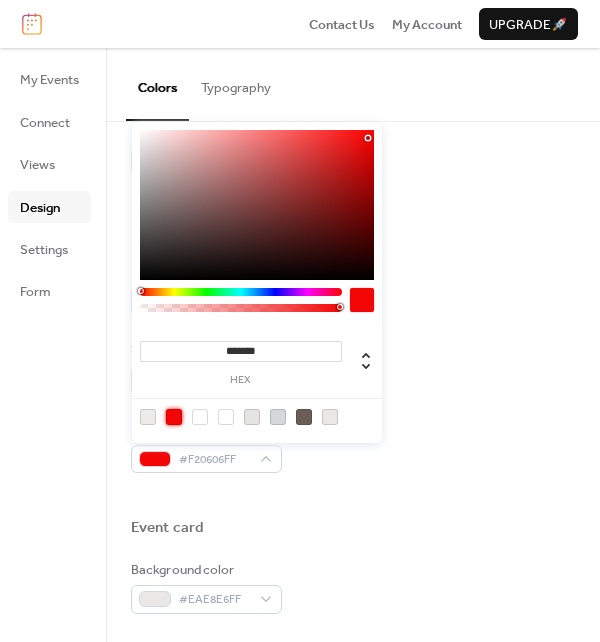click on "Background color #F20606FF Text color #FFFFFFFF Border color #F20606FF" at bounding box center [353, 367] 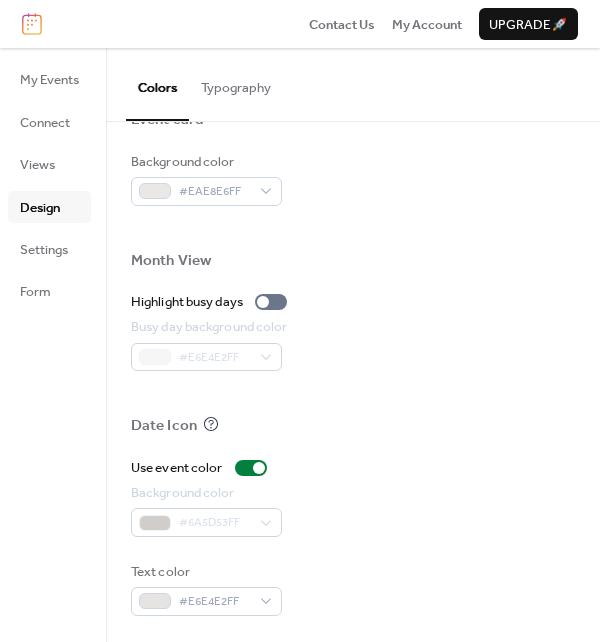 scroll, scrollTop: 1010, scrollLeft: 0, axis: vertical 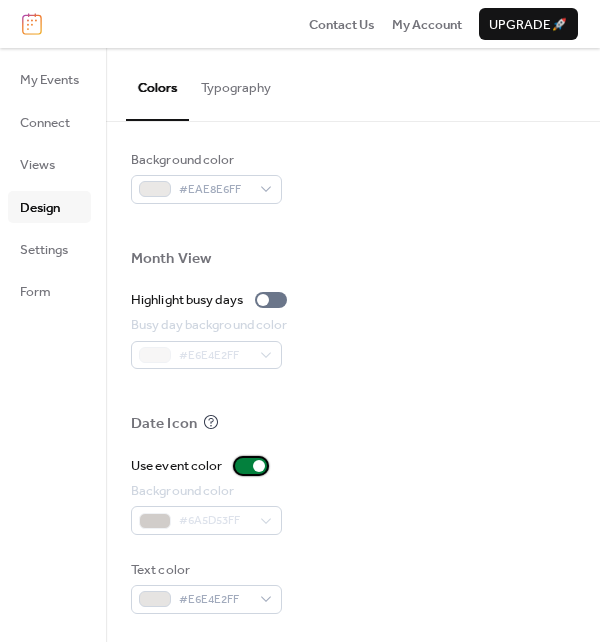 click at bounding box center [259, 466] 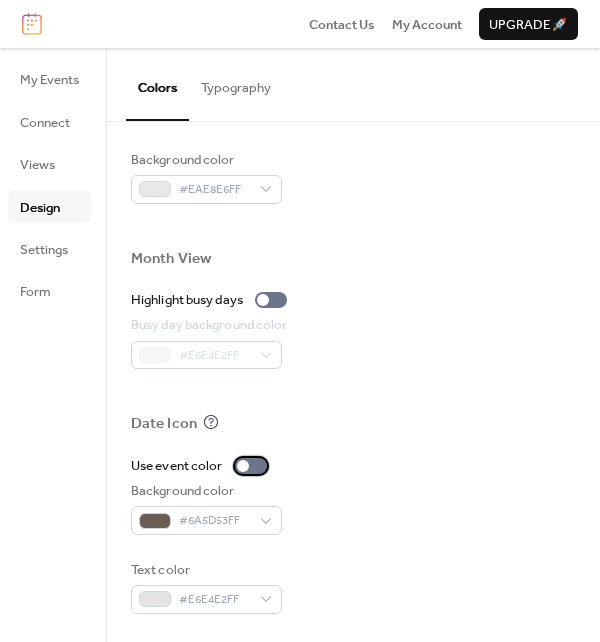 click at bounding box center (251, 466) 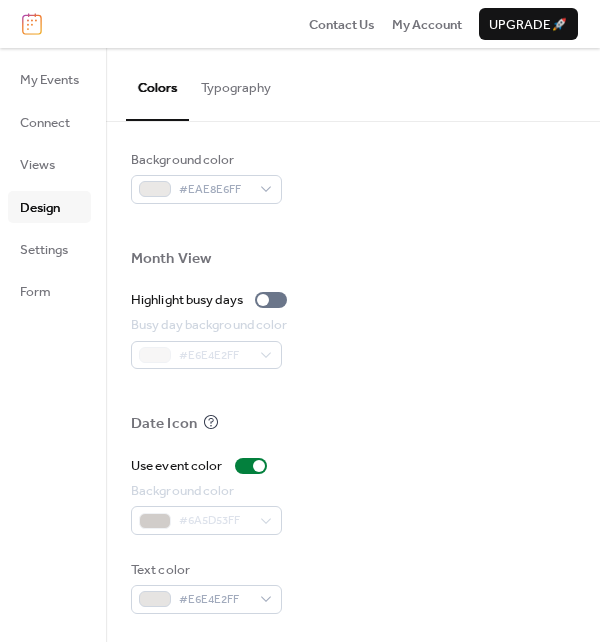 click at bounding box center (353, 448) 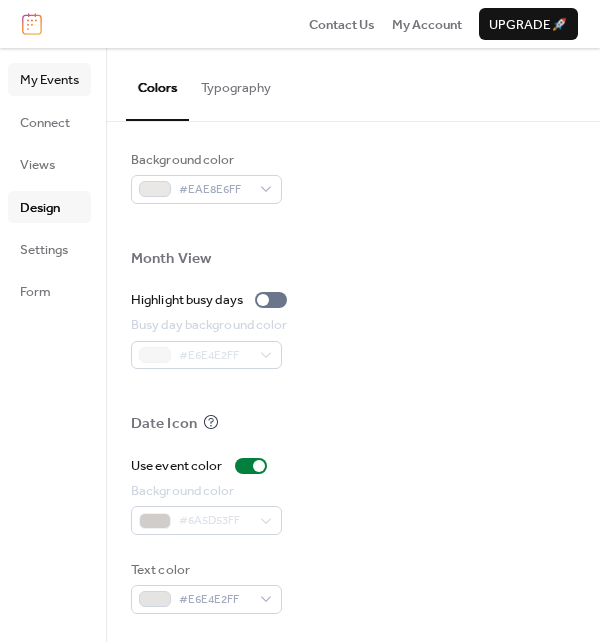 click on "My Events" at bounding box center (49, 80) 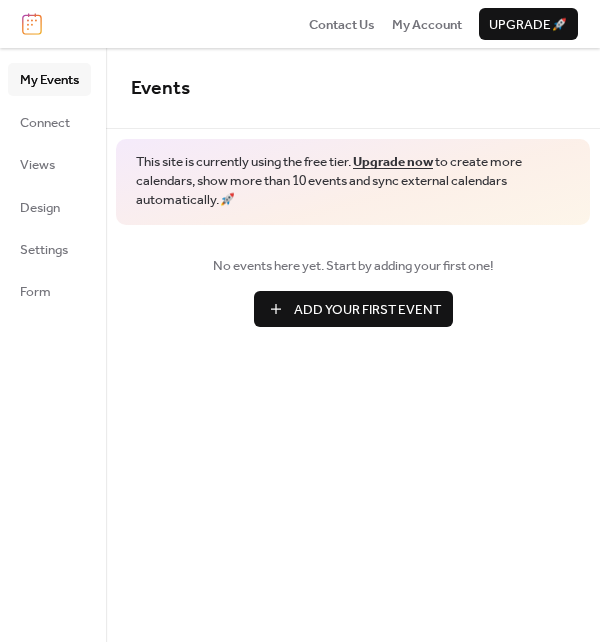 click on "Add Your First Event" at bounding box center (367, 310) 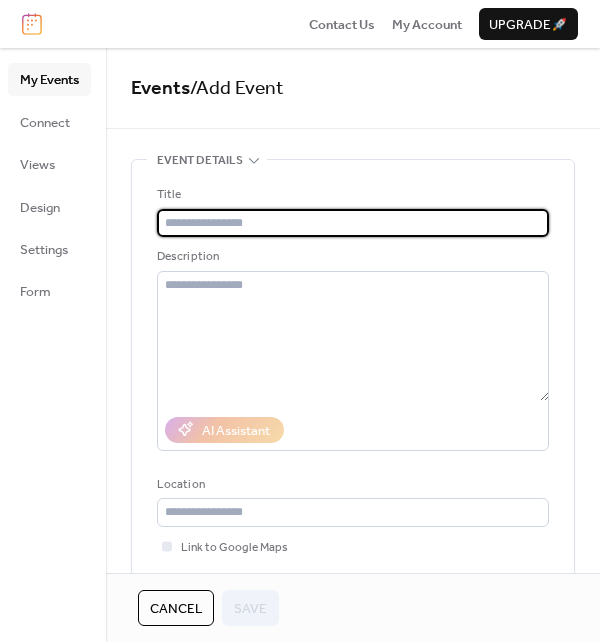 click at bounding box center [353, 223] 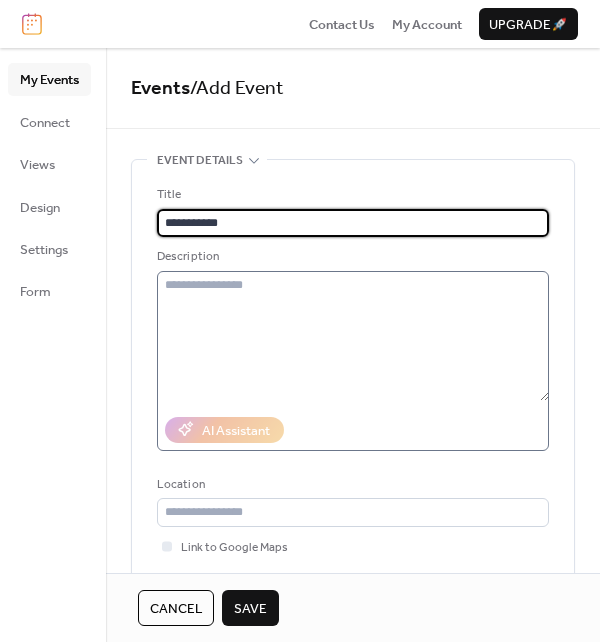 type on "**********" 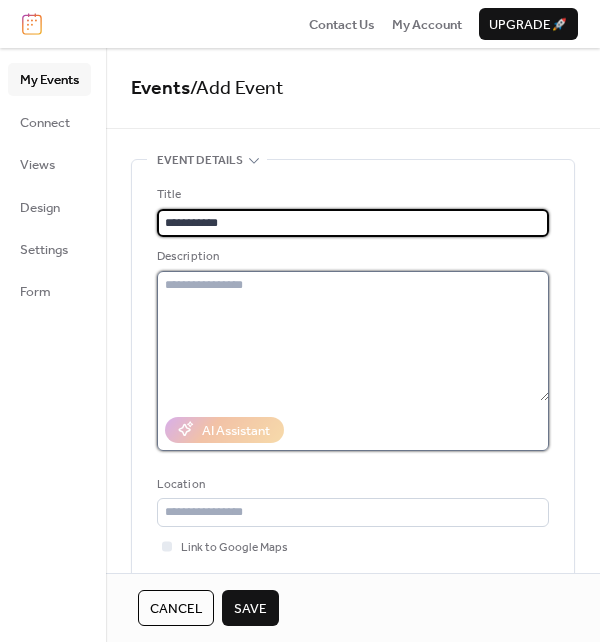 click at bounding box center [353, 336] 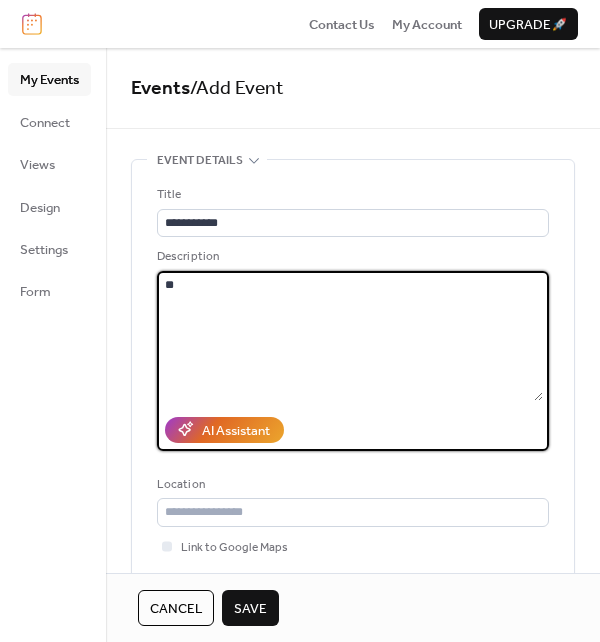 type on "*" 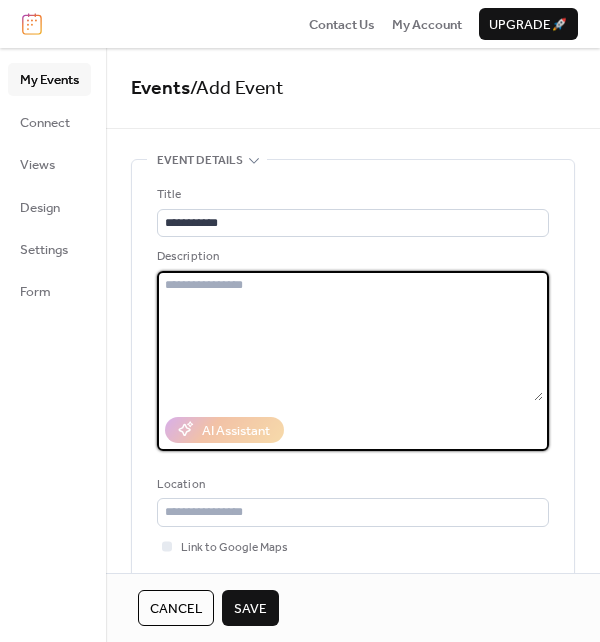 type on "*" 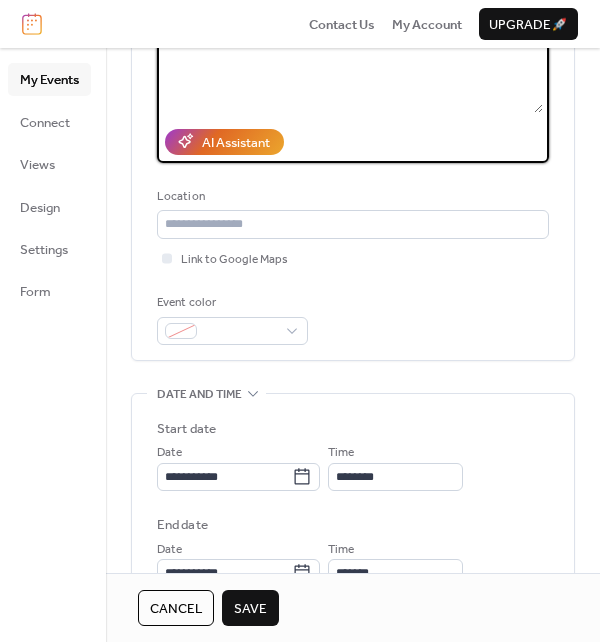 scroll, scrollTop: 300, scrollLeft: 0, axis: vertical 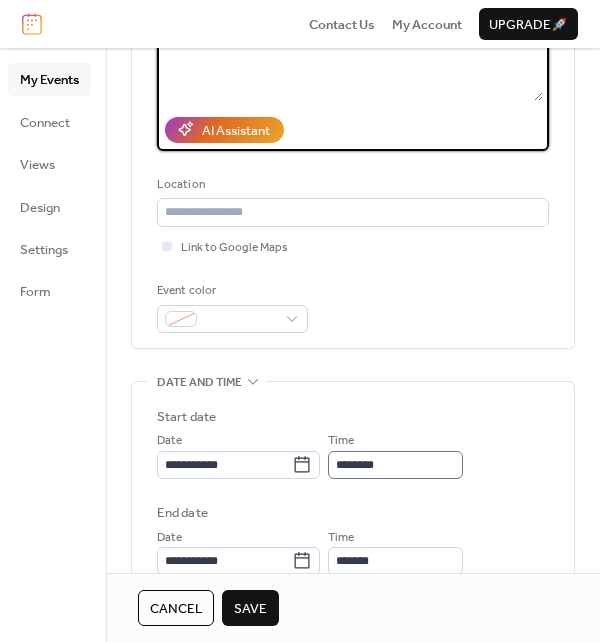 type on "**********" 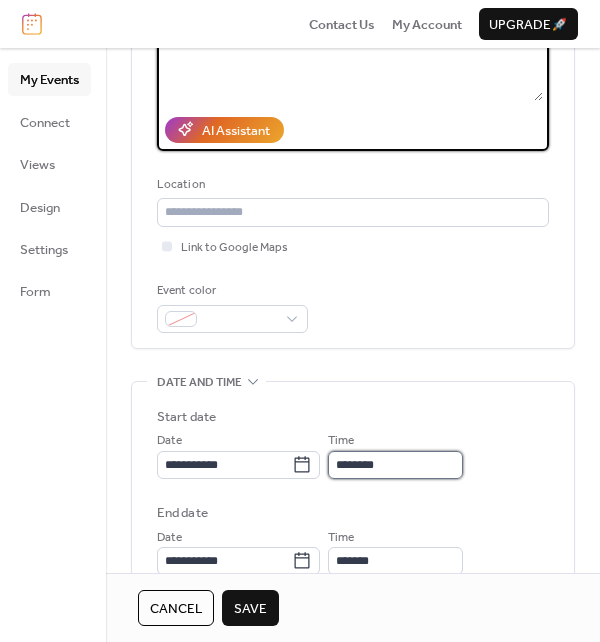 click on "********" at bounding box center (395, 465) 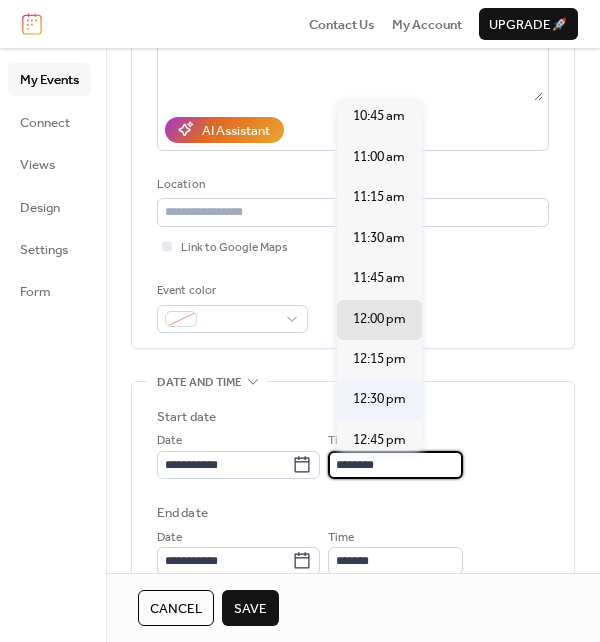 scroll, scrollTop: 1739, scrollLeft: 0, axis: vertical 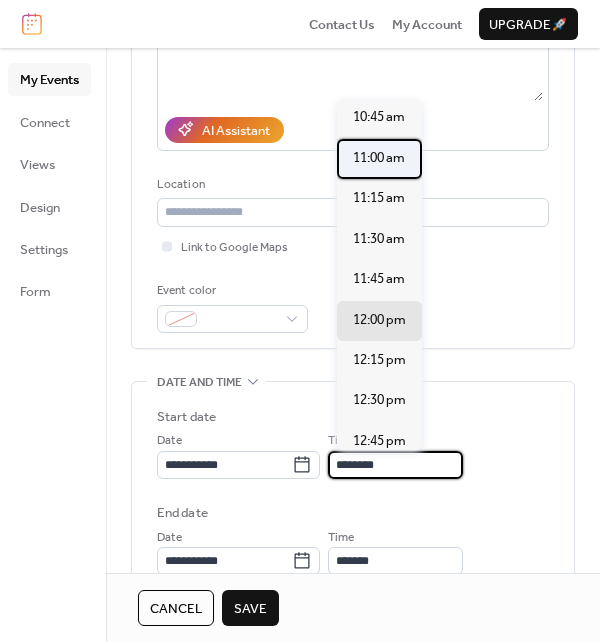 click on "11:00 am" at bounding box center [379, 158] 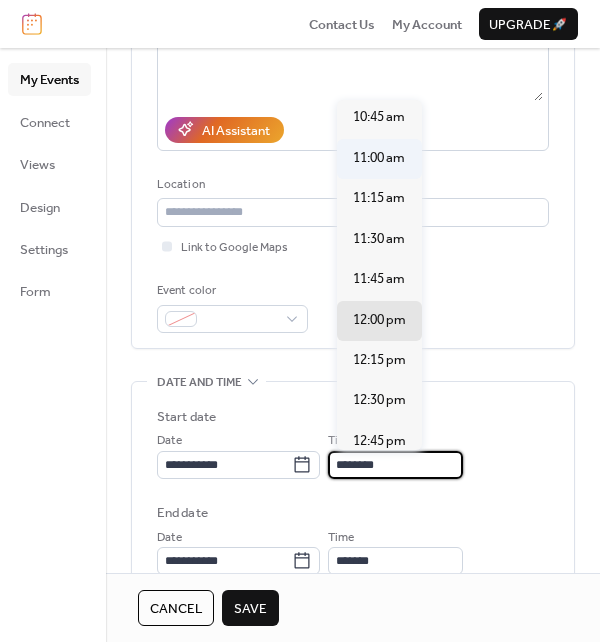type on "********" 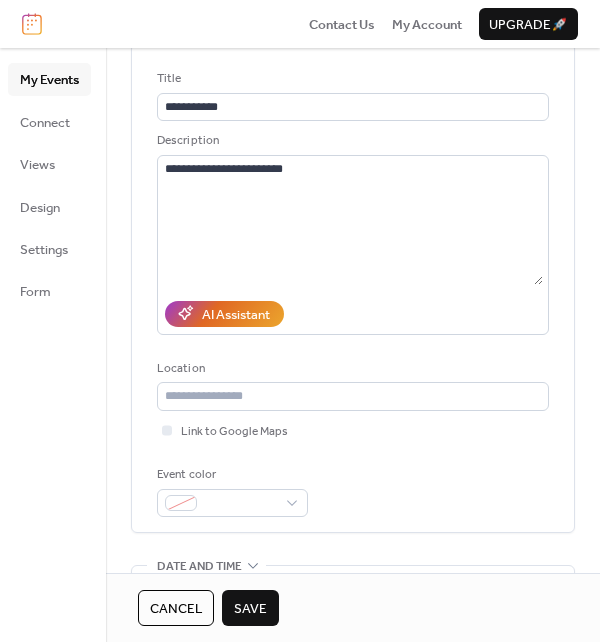 scroll, scrollTop: 0, scrollLeft: 0, axis: both 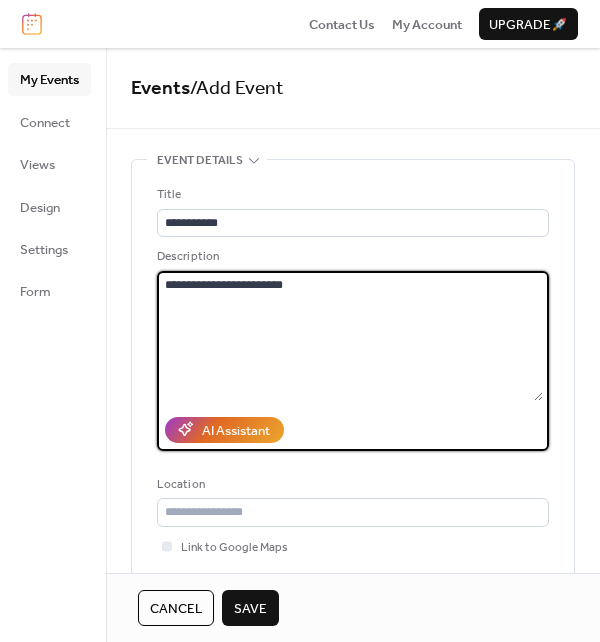 click on "**********" at bounding box center (350, 336) 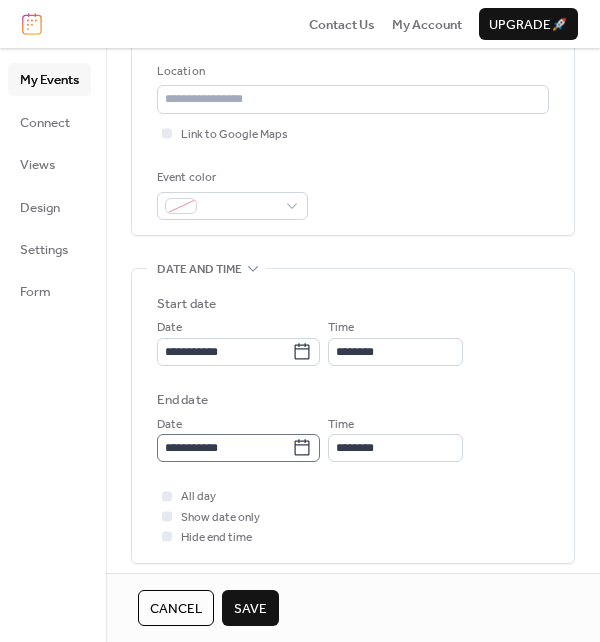 scroll, scrollTop: 500, scrollLeft: 0, axis: vertical 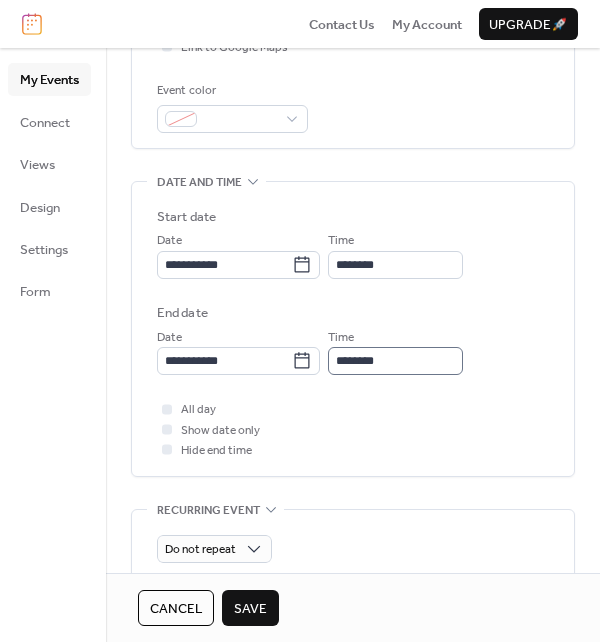 type on "**********" 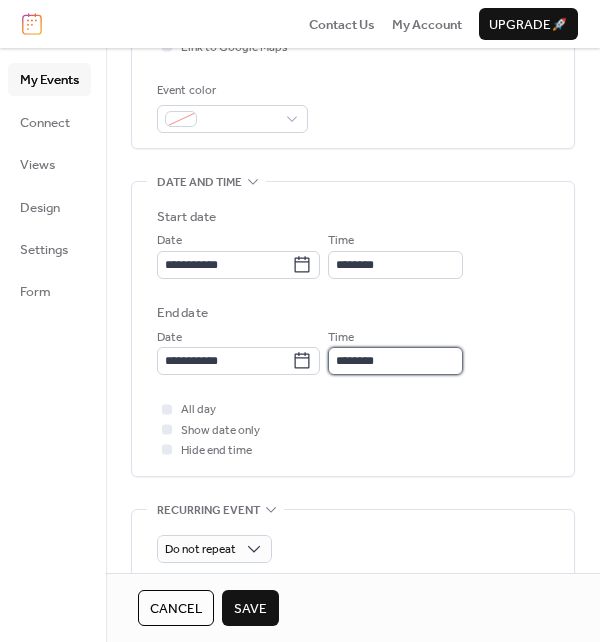 click on "********" at bounding box center [395, 361] 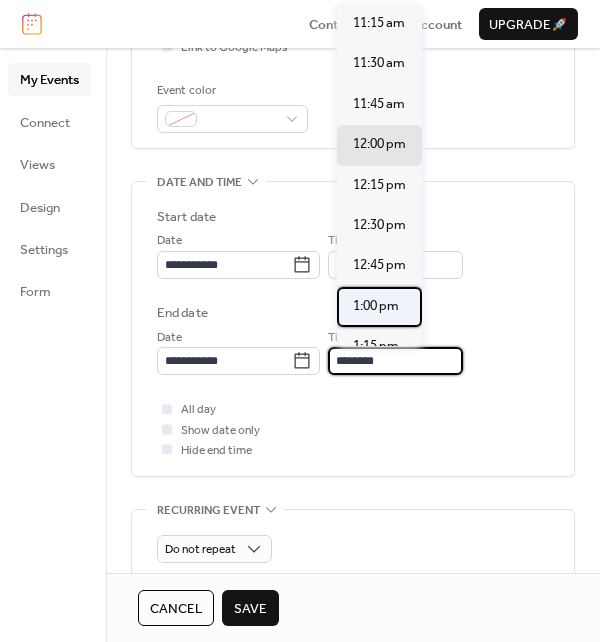 click on "1:00 pm" at bounding box center (376, 306) 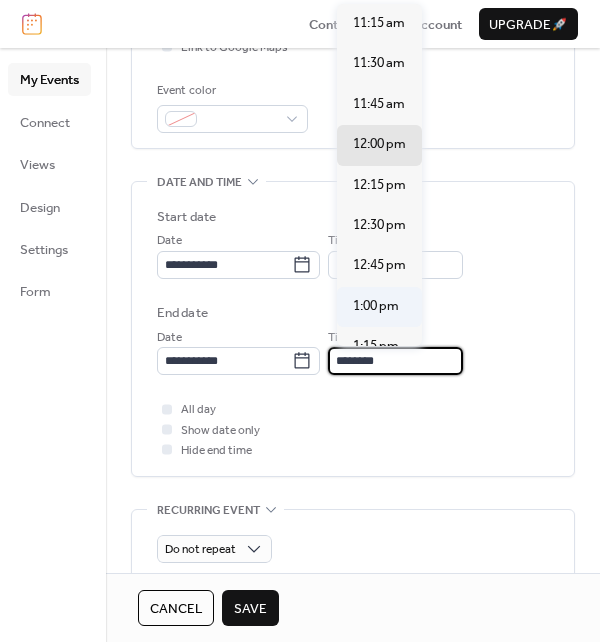 type on "*******" 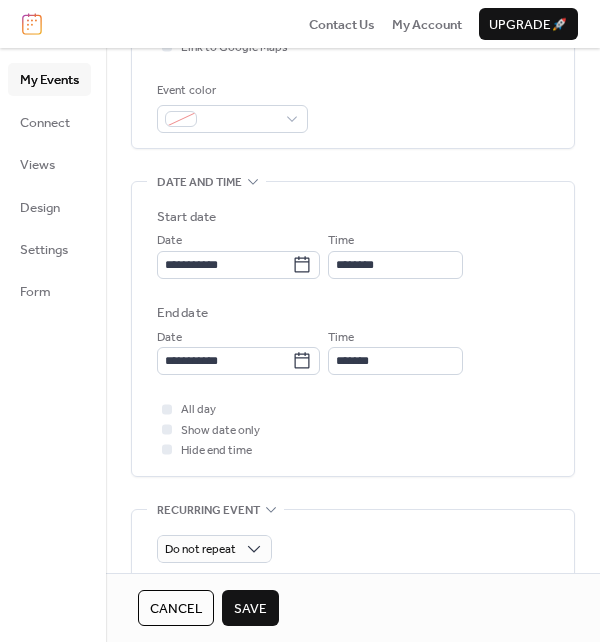 scroll, scrollTop: 0, scrollLeft: 0, axis: both 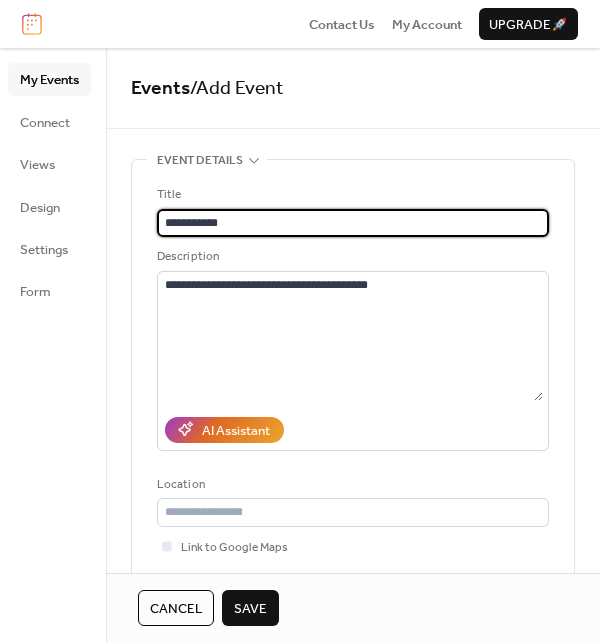 drag, startPoint x: 250, startPoint y: 221, endPoint x: 144, endPoint y: 235, distance: 106.92053 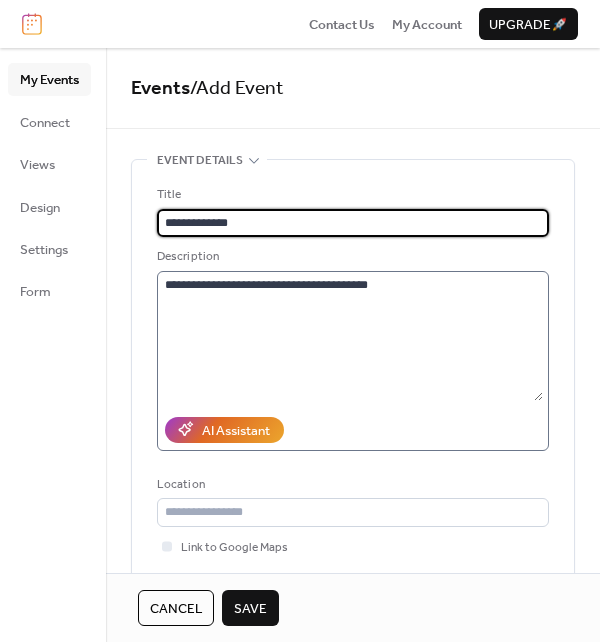 type on "**********" 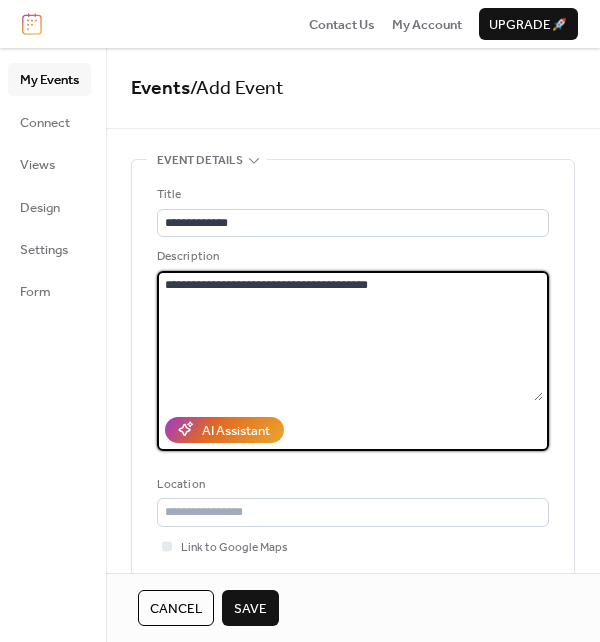 drag, startPoint x: 416, startPoint y: 291, endPoint x: 168, endPoint y: 303, distance: 248.29015 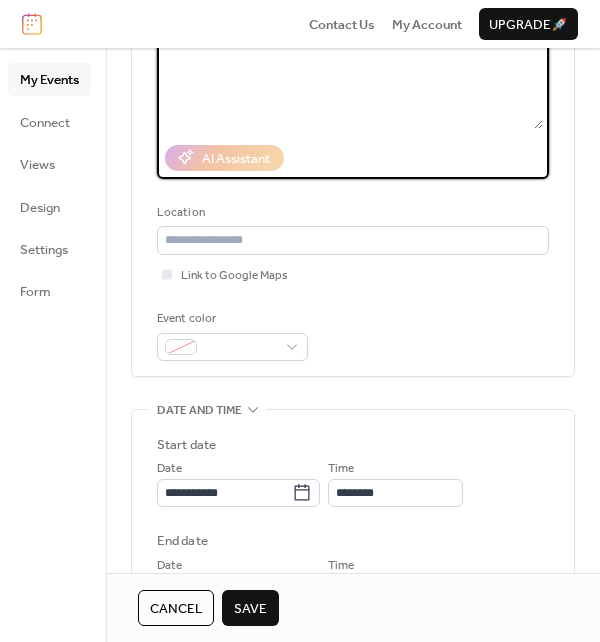 scroll, scrollTop: 300, scrollLeft: 0, axis: vertical 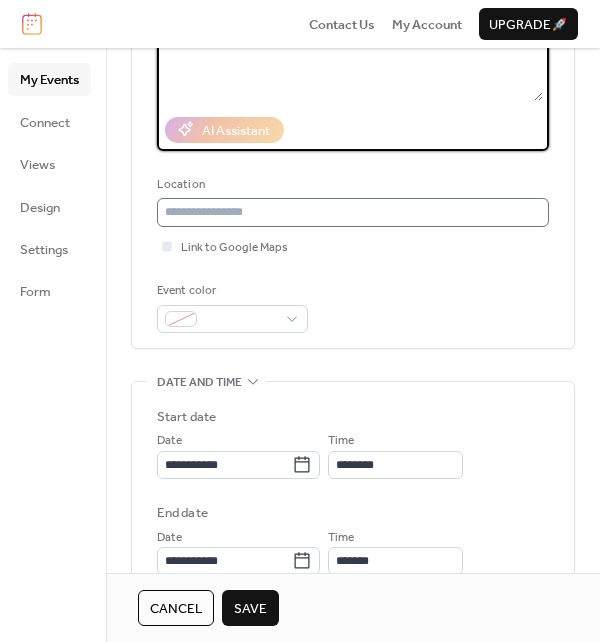 type 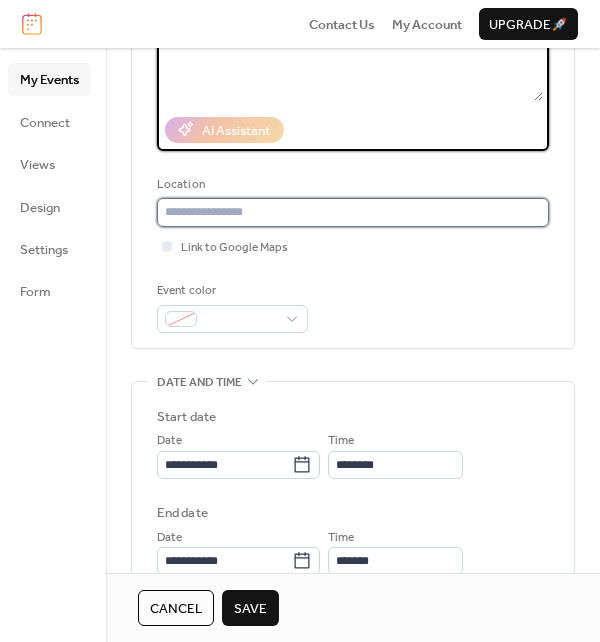 click at bounding box center [353, 212] 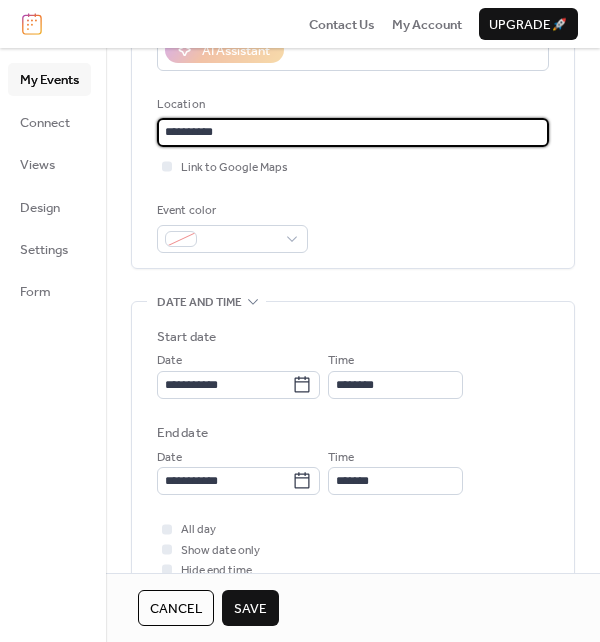 scroll, scrollTop: 400, scrollLeft: 0, axis: vertical 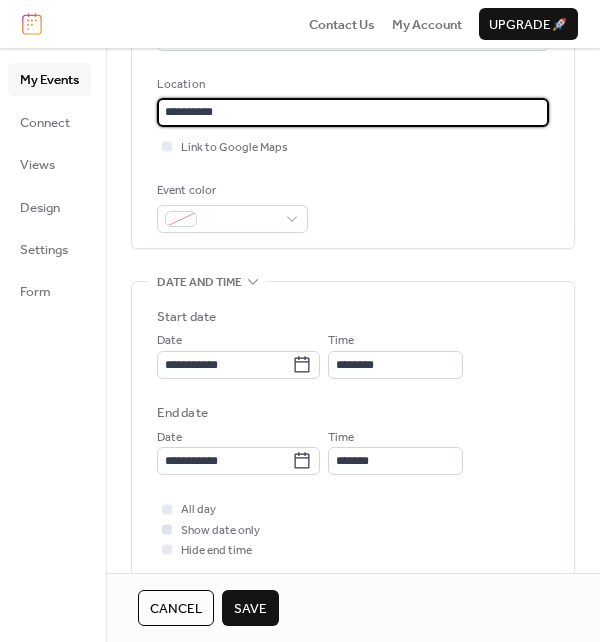 type on "**********" 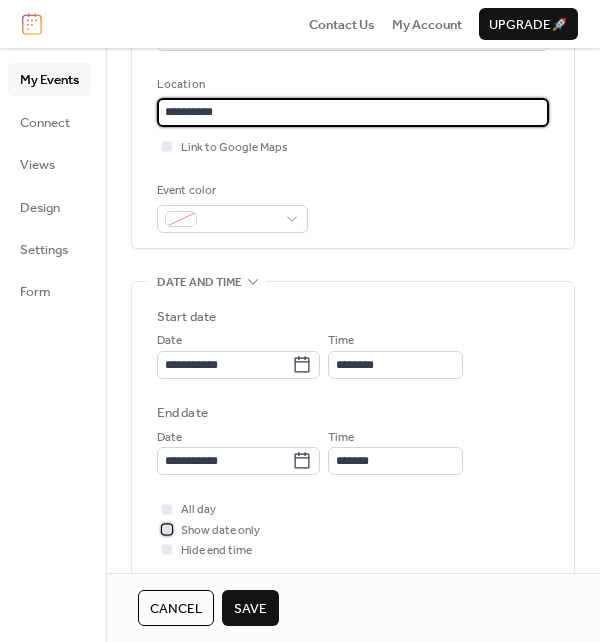 click at bounding box center (167, 529) 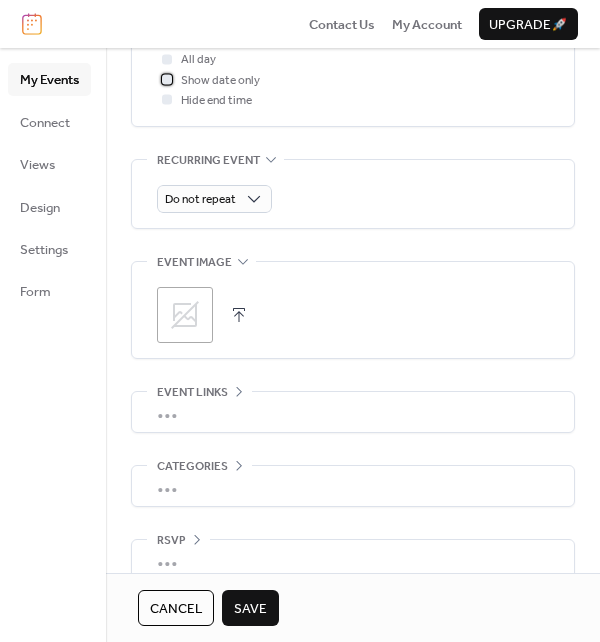 scroll, scrollTop: 875, scrollLeft: 0, axis: vertical 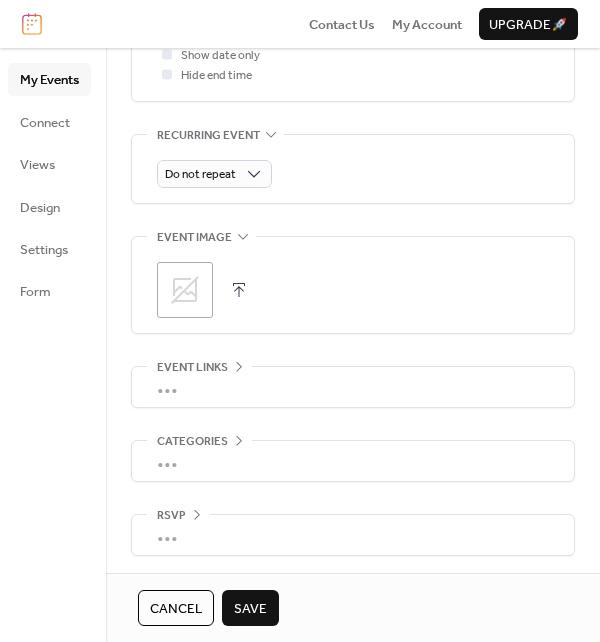 click on "Save" at bounding box center [250, 609] 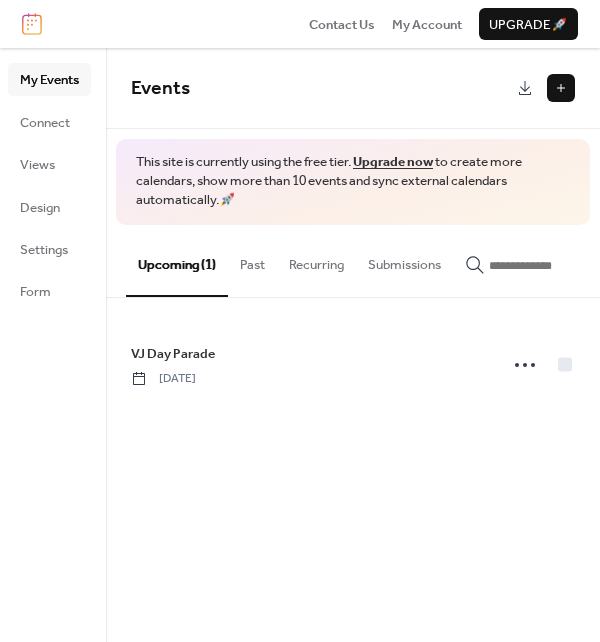 click at bounding box center (561, 88) 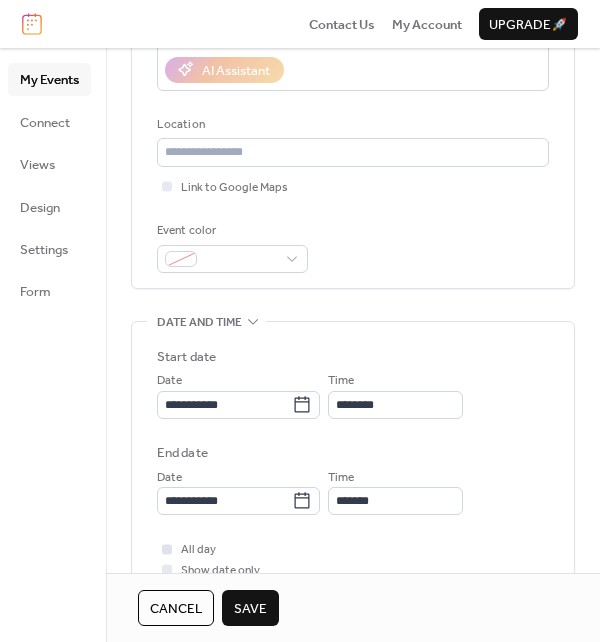 scroll, scrollTop: 400, scrollLeft: 0, axis: vertical 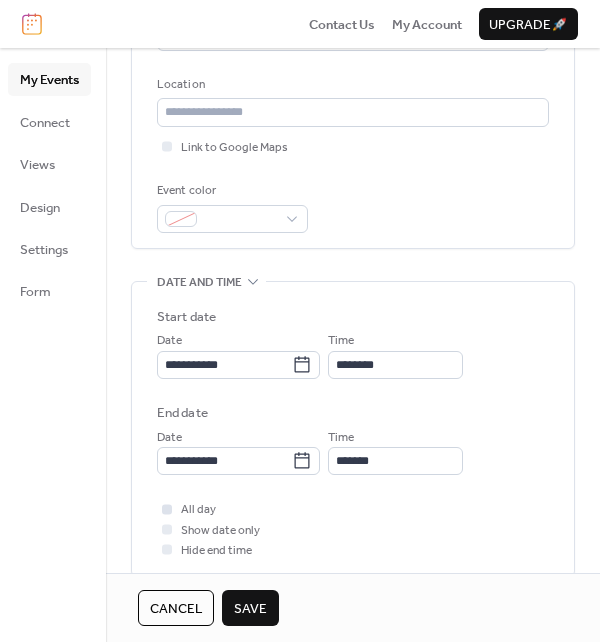 type on "**********" 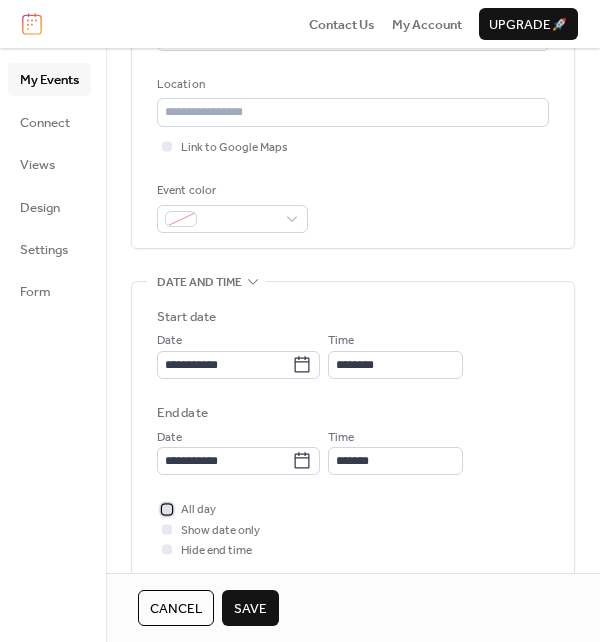 click at bounding box center (167, 509) 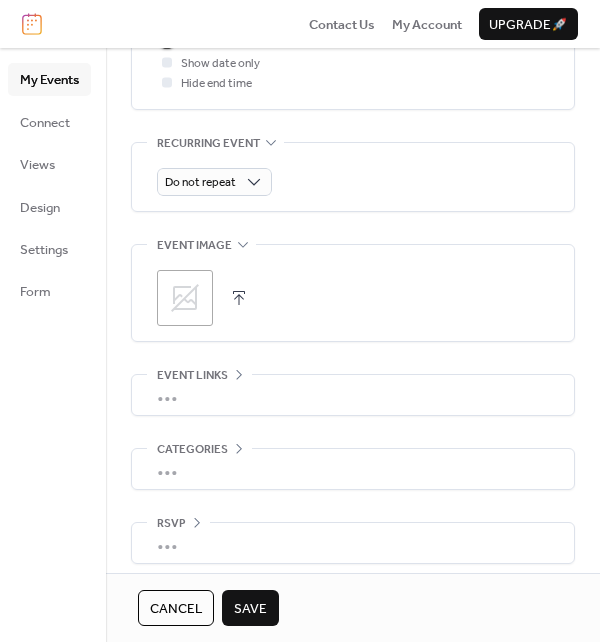 scroll, scrollTop: 875, scrollLeft: 0, axis: vertical 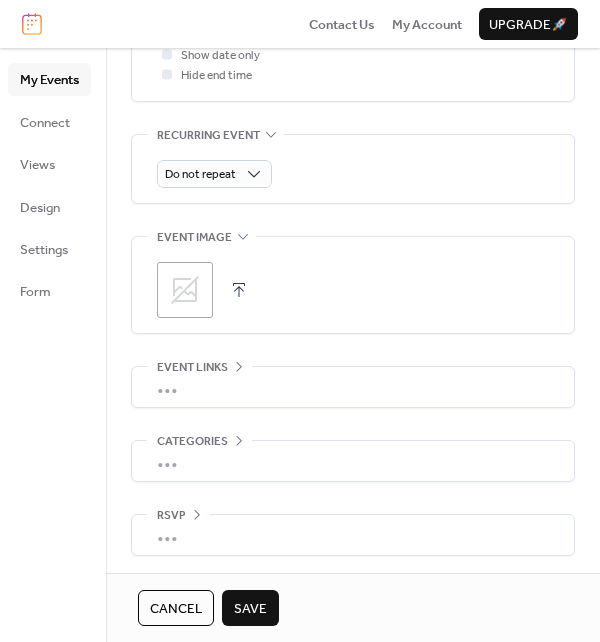 click on "Save" at bounding box center [250, 609] 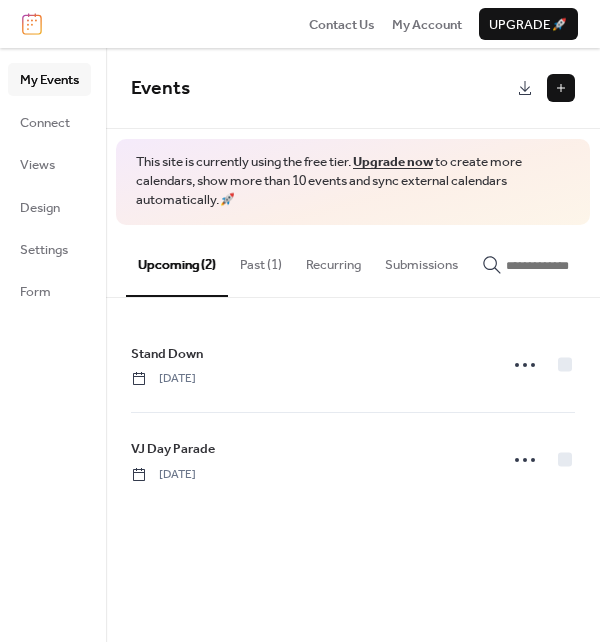 click at bounding box center [561, 88] 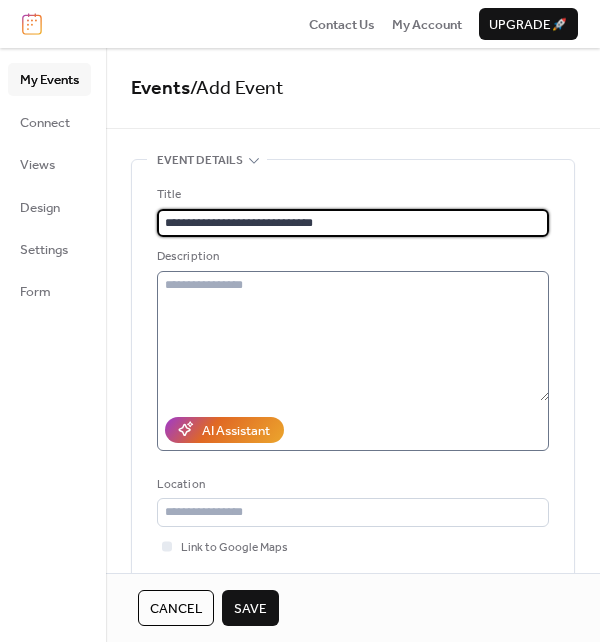 type on "**********" 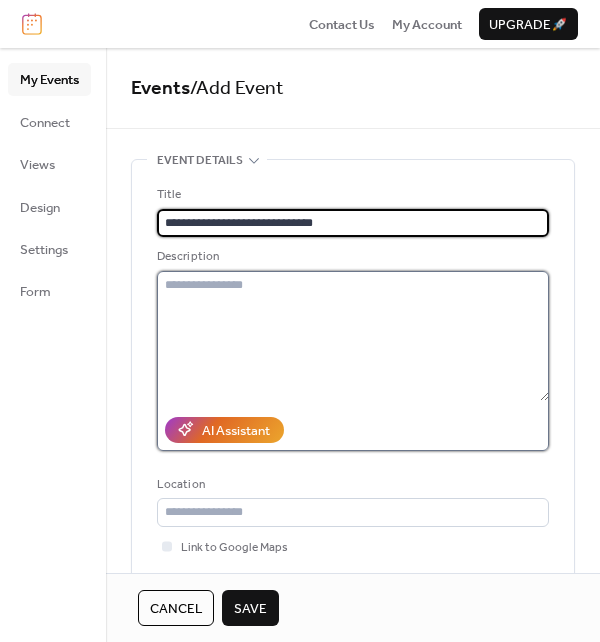 click at bounding box center (353, 336) 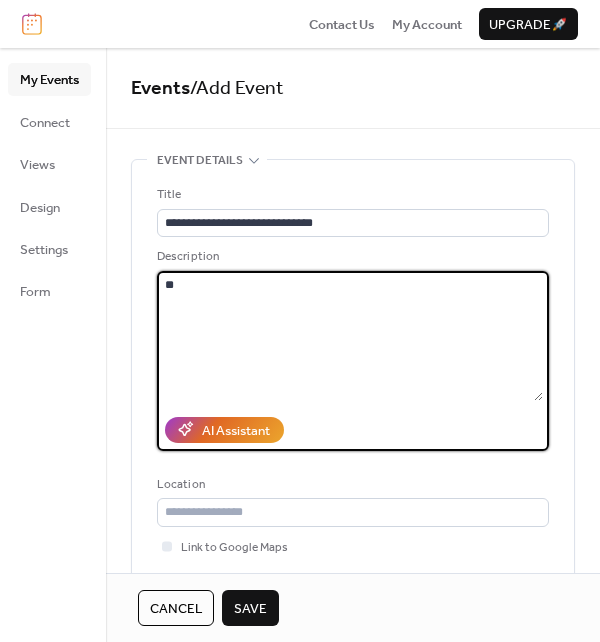 type on "*" 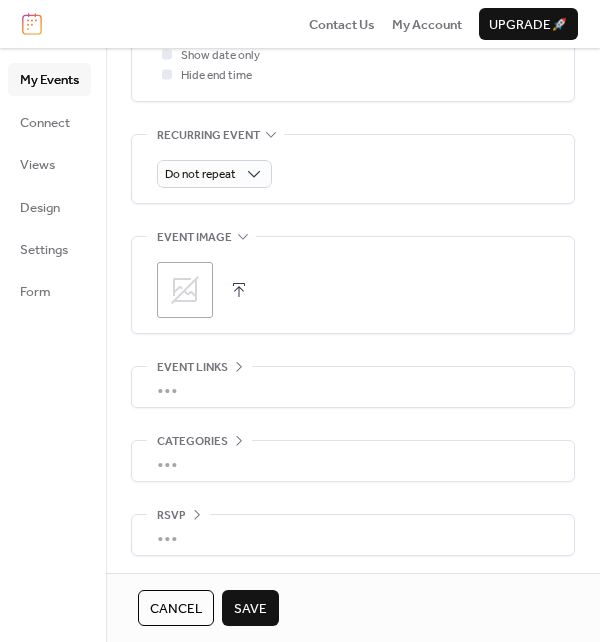 scroll, scrollTop: 224, scrollLeft: 0, axis: vertical 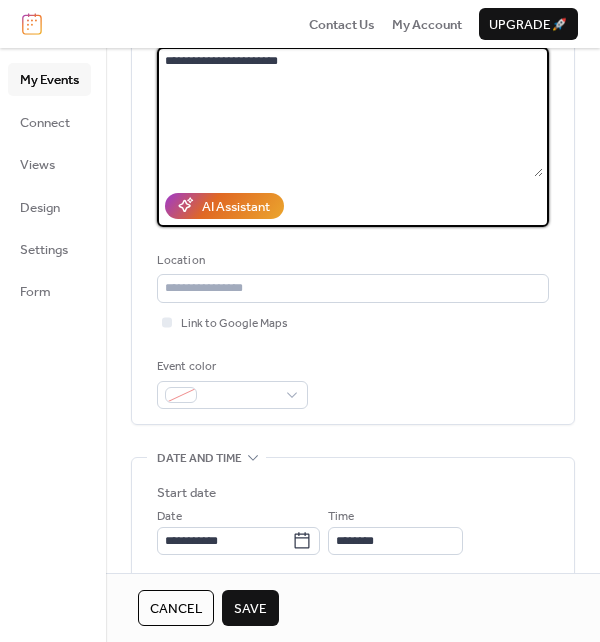 type on "**********" 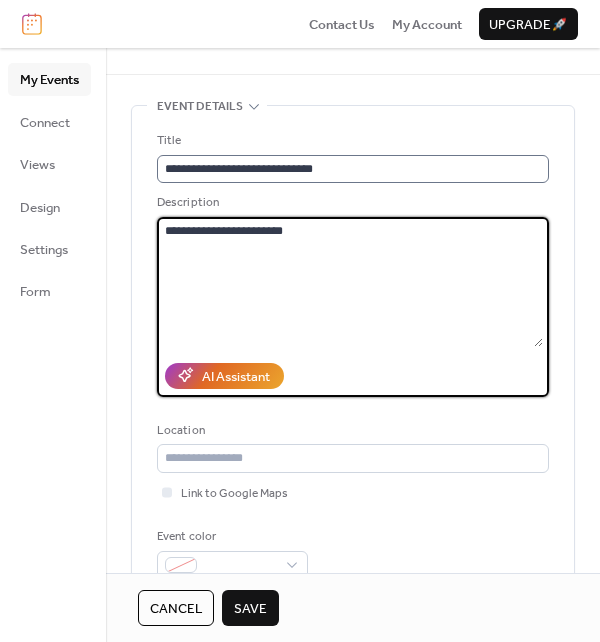 scroll, scrollTop: 24, scrollLeft: 0, axis: vertical 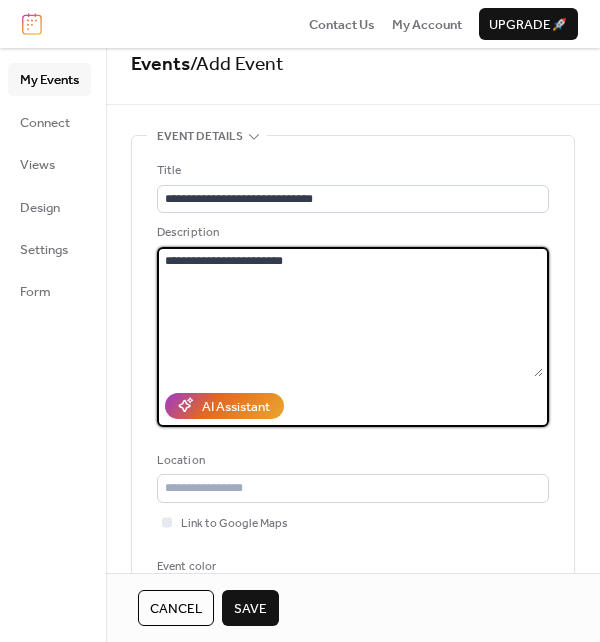drag, startPoint x: 319, startPoint y: 263, endPoint x: 165, endPoint y: 264, distance: 154.00325 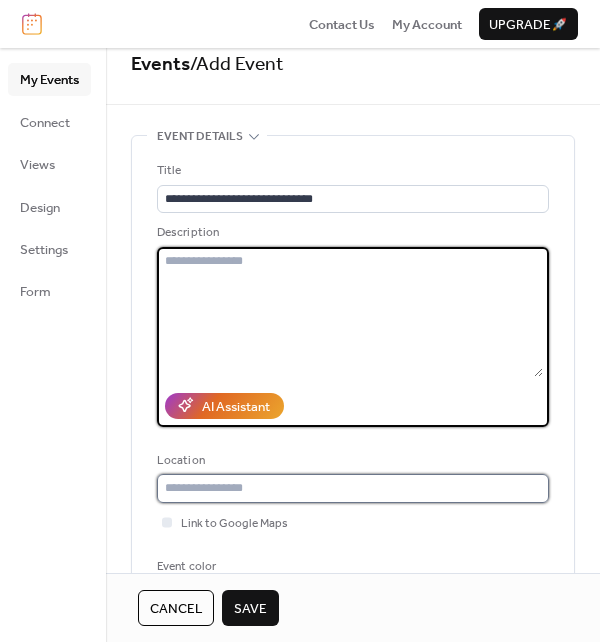 click at bounding box center [353, 488] 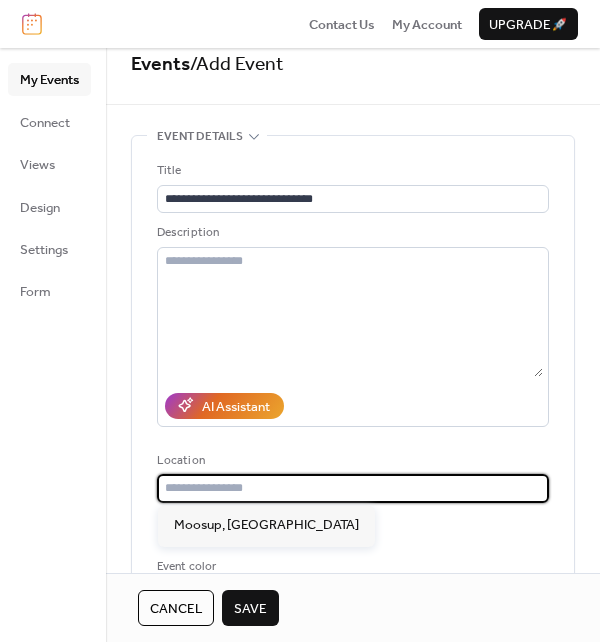 paste on "**********" 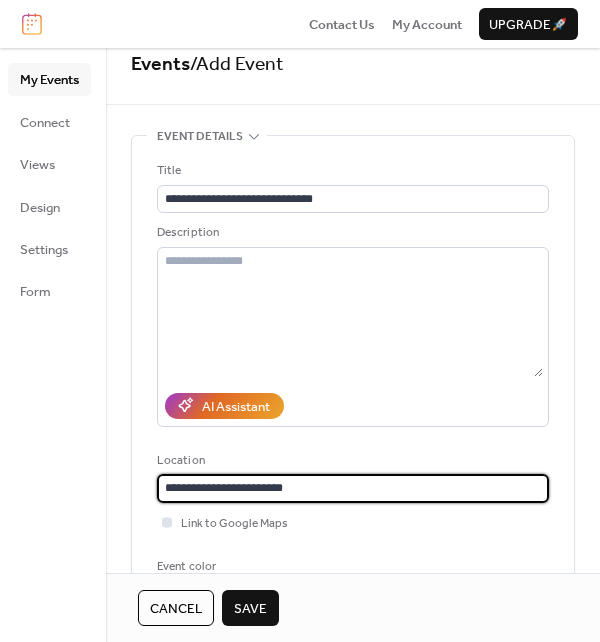 type on "**********" 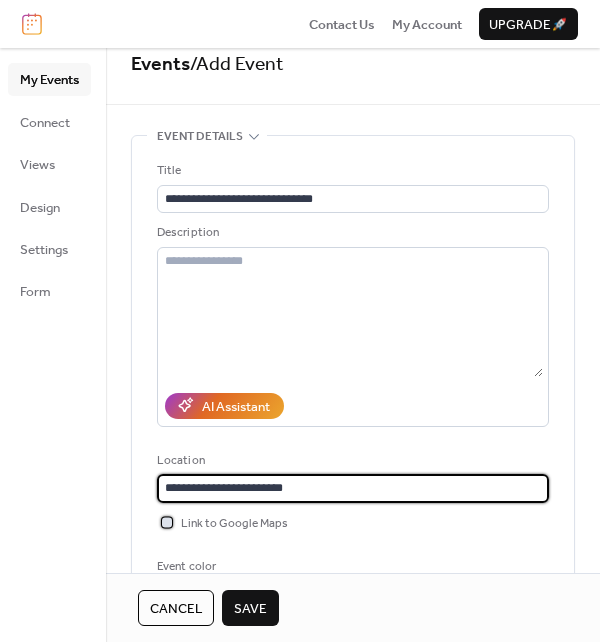 click at bounding box center (167, 522) 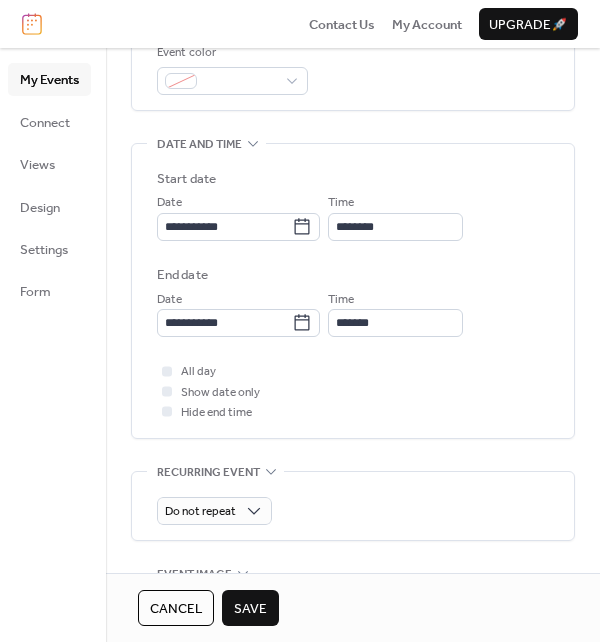 scroll, scrollTop: 624, scrollLeft: 0, axis: vertical 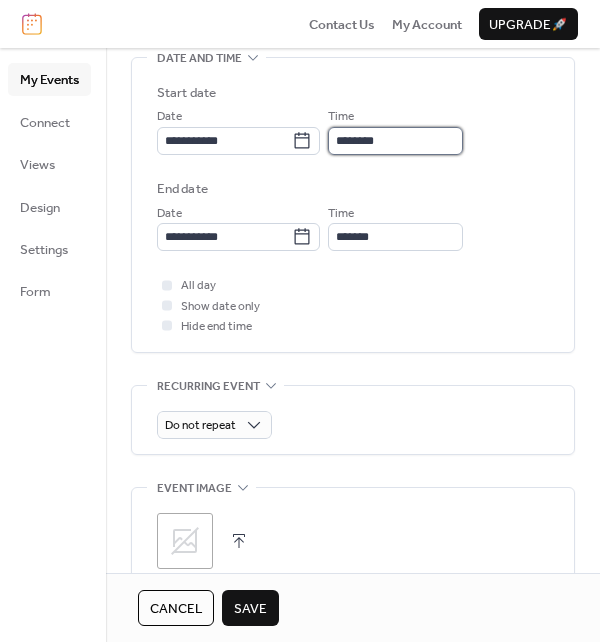click on "********" at bounding box center (395, 141) 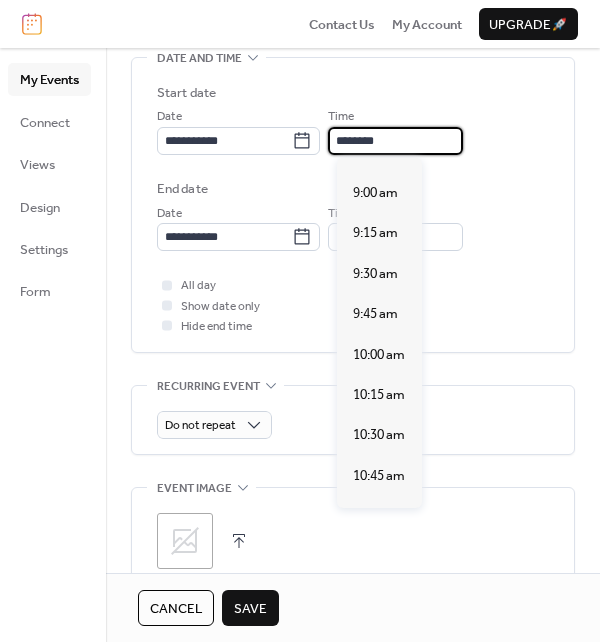 scroll, scrollTop: 1339, scrollLeft: 0, axis: vertical 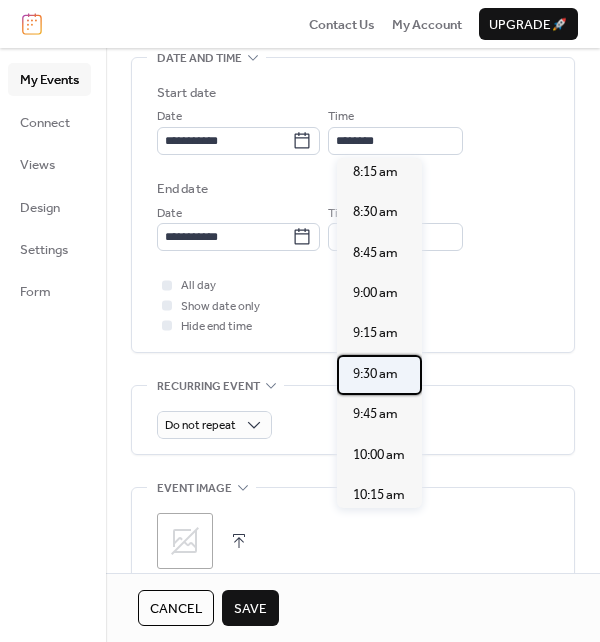 click on "9:30 am" at bounding box center (375, 374) 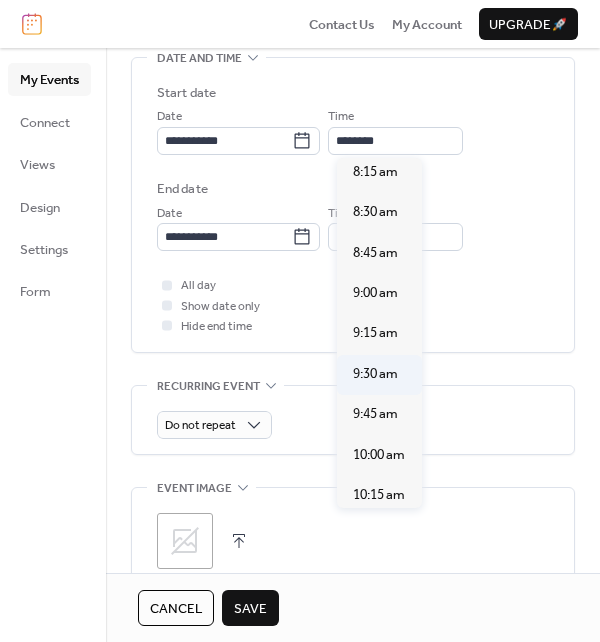 type on "*******" 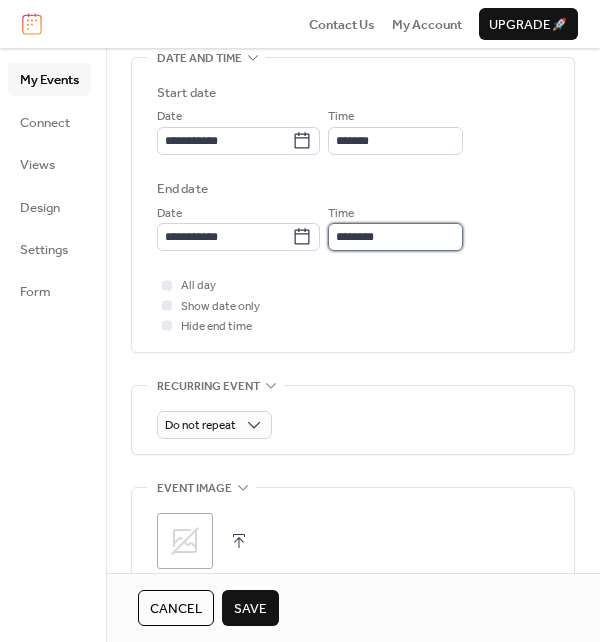 click on "********" at bounding box center (395, 237) 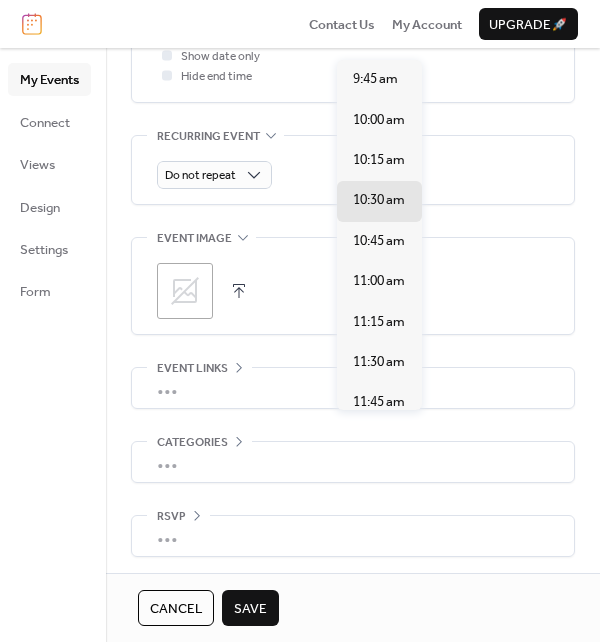 scroll, scrollTop: 875, scrollLeft: 0, axis: vertical 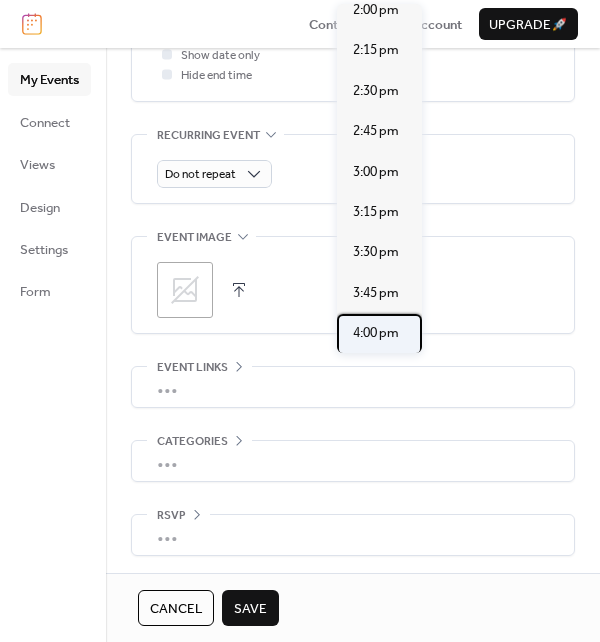click on "4:00 pm" at bounding box center (376, 333) 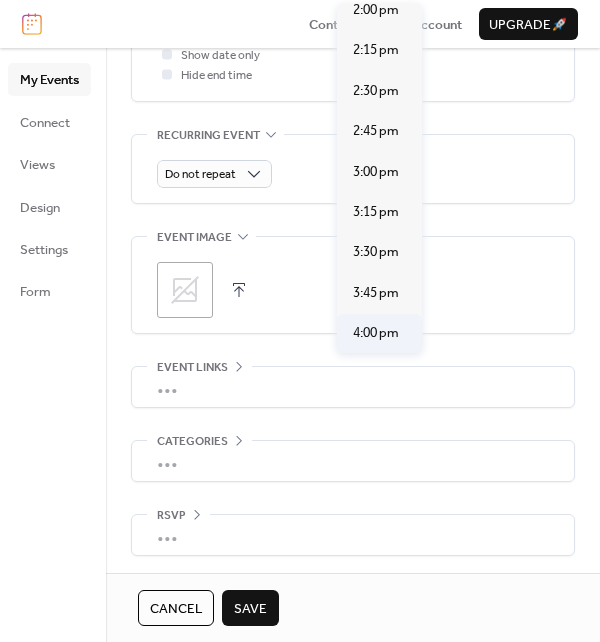 type on "*******" 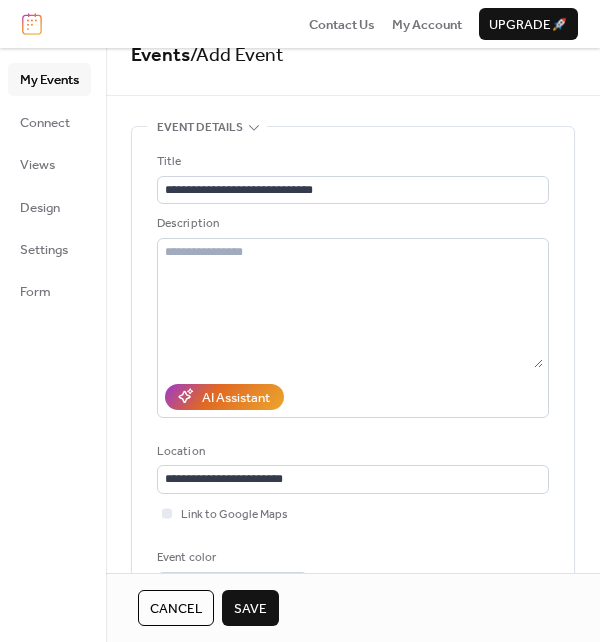 scroll, scrollTop: 0, scrollLeft: 0, axis: both 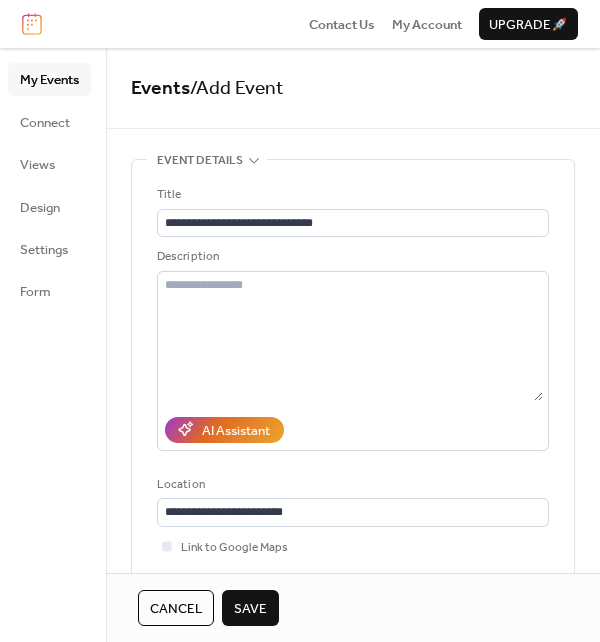 click on "Save" at bounding box center (250, 609) 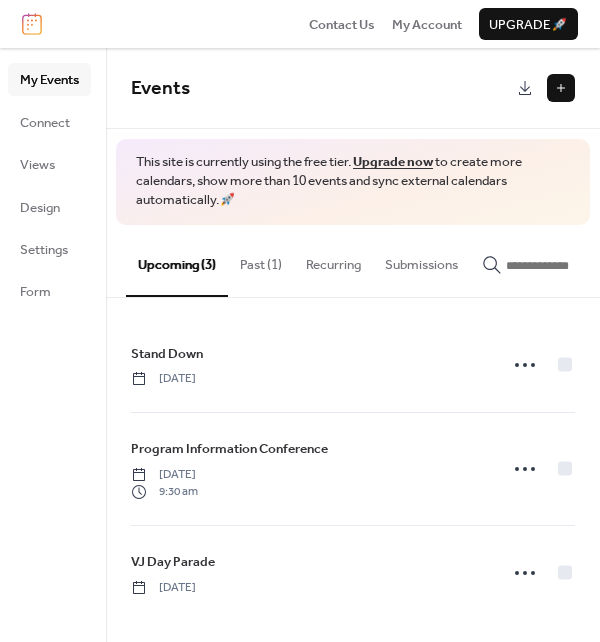 click at bounding box center (561, 88) 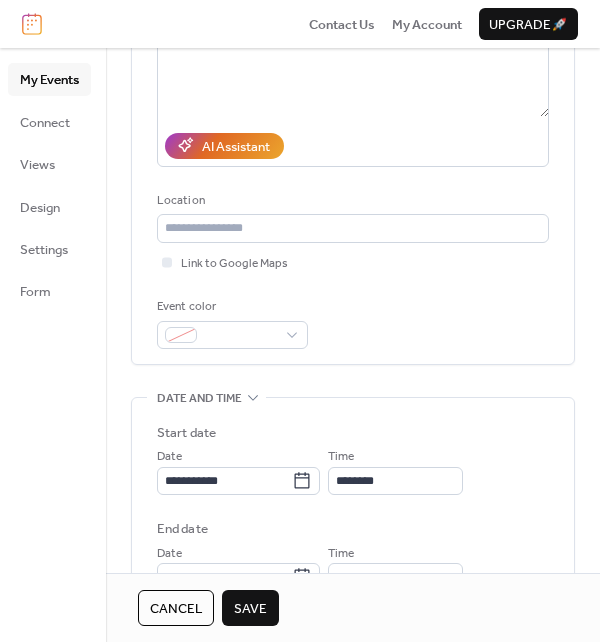 scroll, scrollTop: 300, scrollLeft: 0, axis: vertical 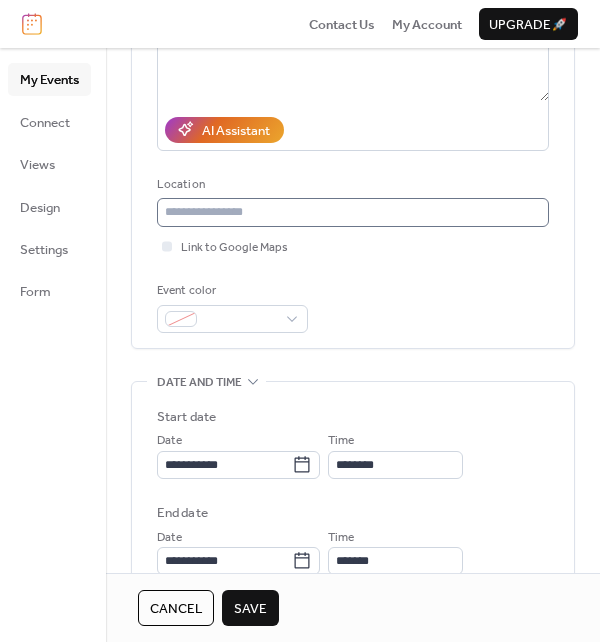 type on "**********" 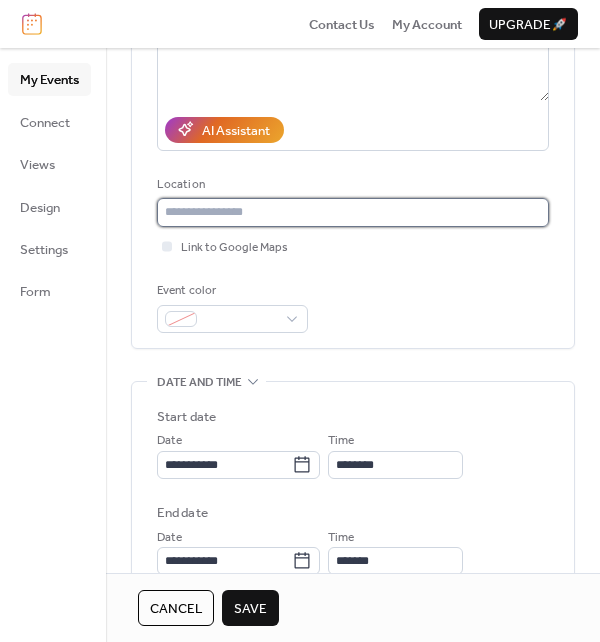 click at bounding box center (353, 212) 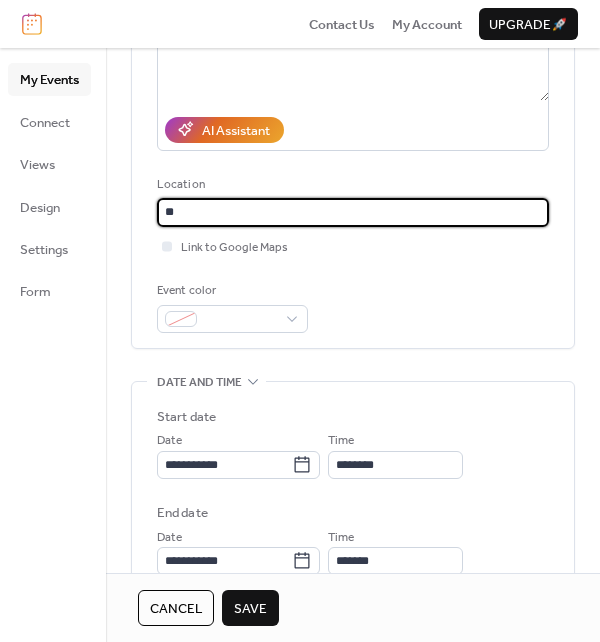 type on "*" 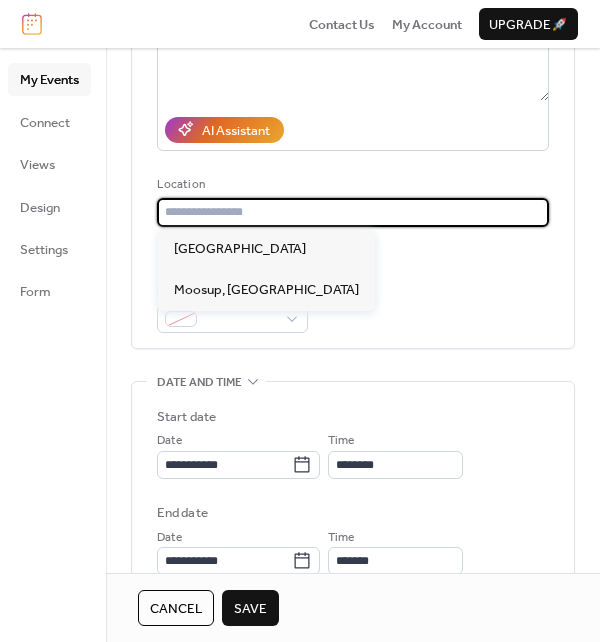 type on "*" 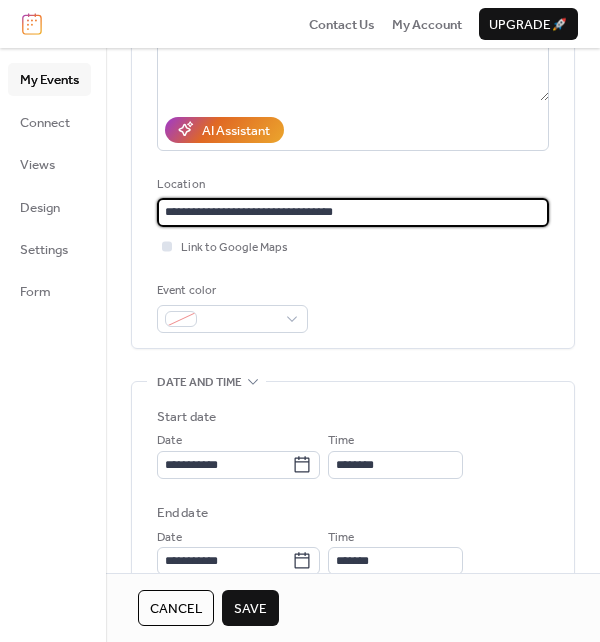 type on "**********" 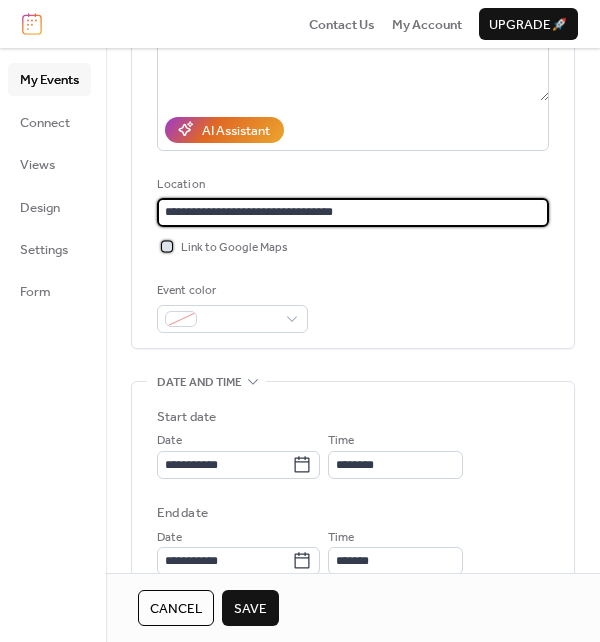 click at bounding box center [167, 246] 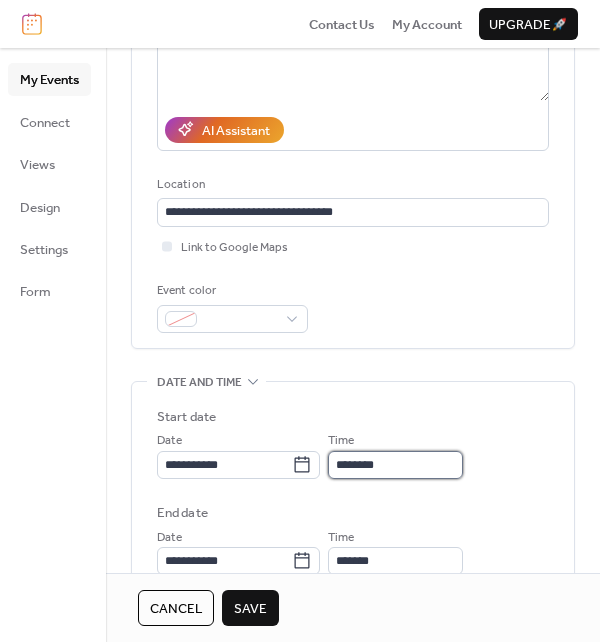 click on "********" at bounding box center [395, 465] 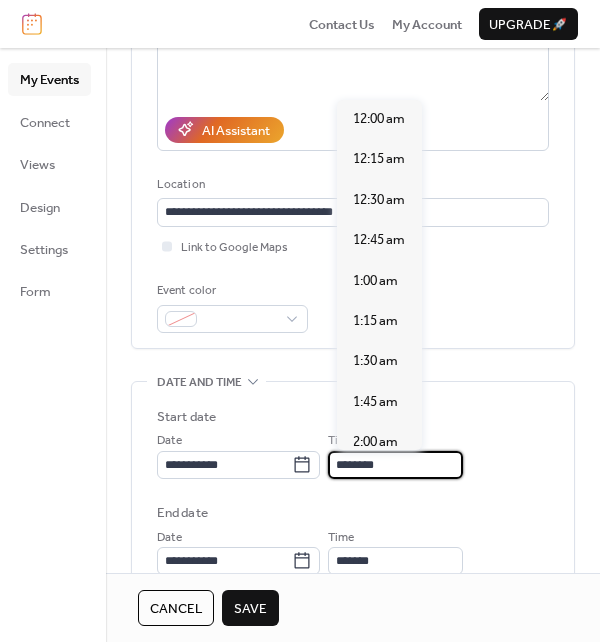 scroll, scrollTop: 1939, scrollLeft: 0, axis: vertical 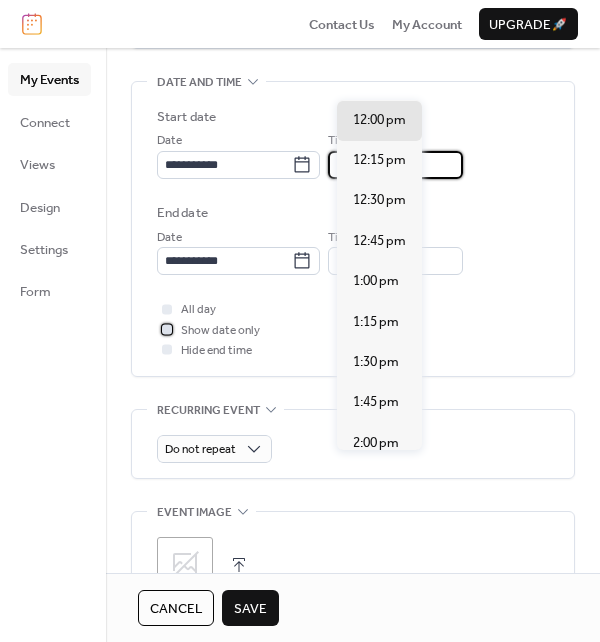 click on "Show date only" at bounding box center [220, 331] 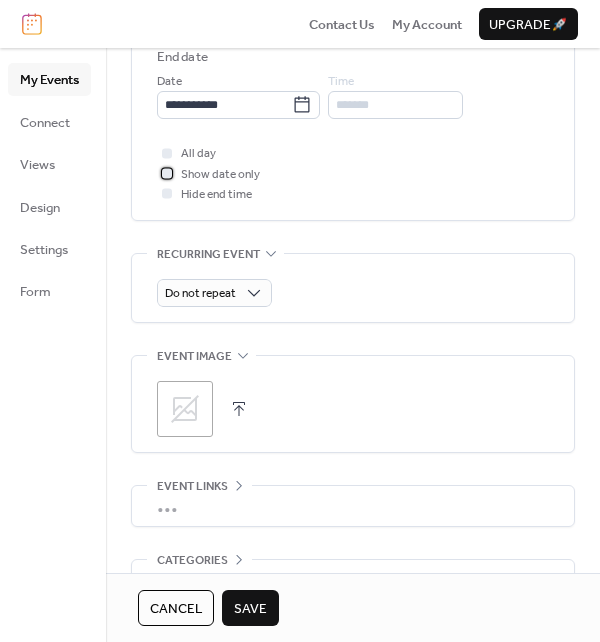scroll, scrollTop: 875, scrollLeft: 0, axis: vertical 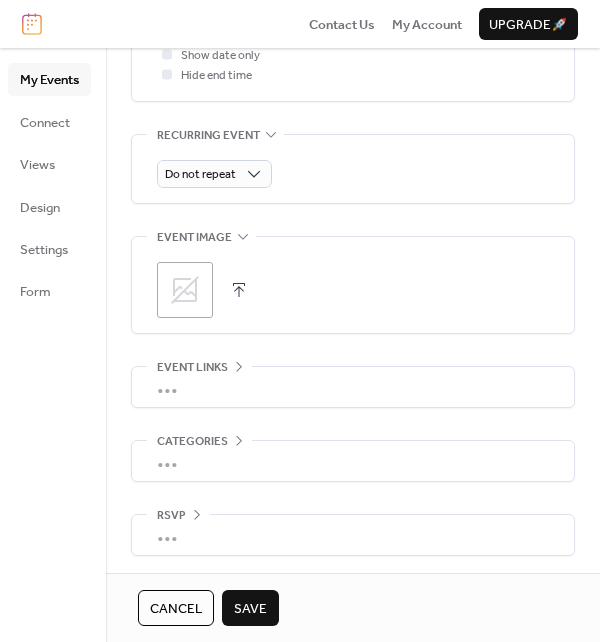click on "Save" at bounding box center (250, 609) 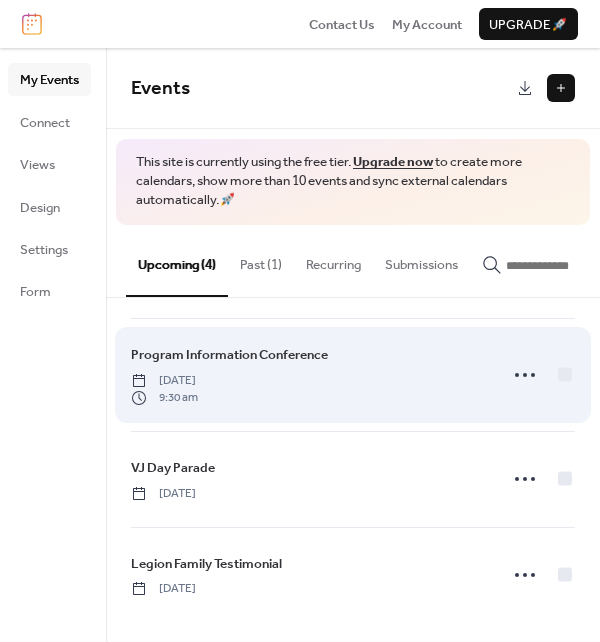 scroll, scrollTop: 0, scrollLeft: 0, axis: both 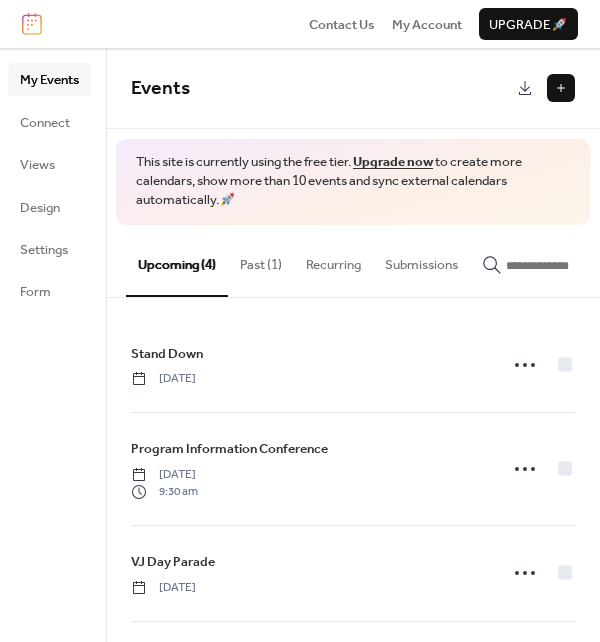 click on "Past (1)" at bounding box center (261, 260) 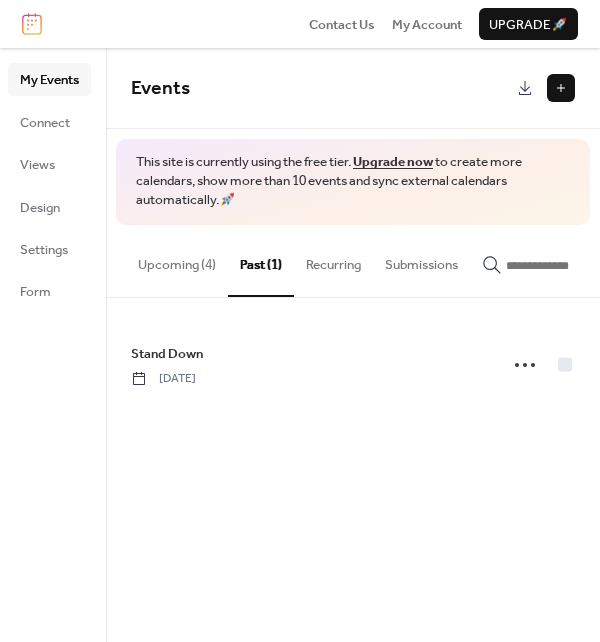 click on "Upcoming (4)" at bounding box center (177, 260) 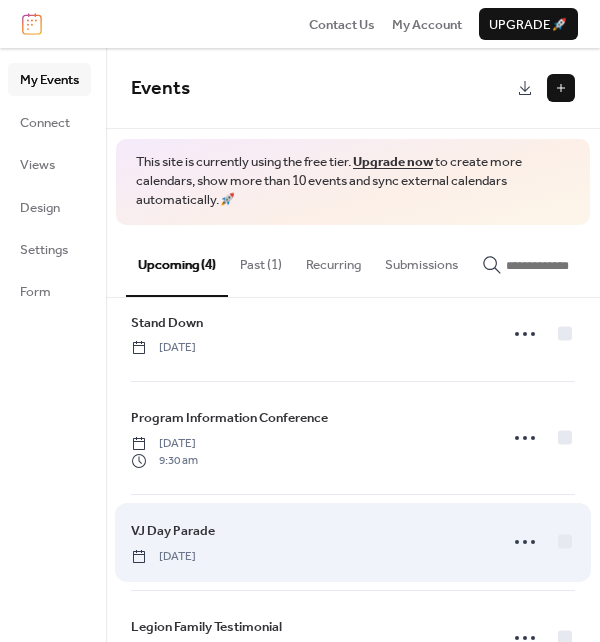 scroll, scrollTop: 0, scrollLeft: 0, axis: both 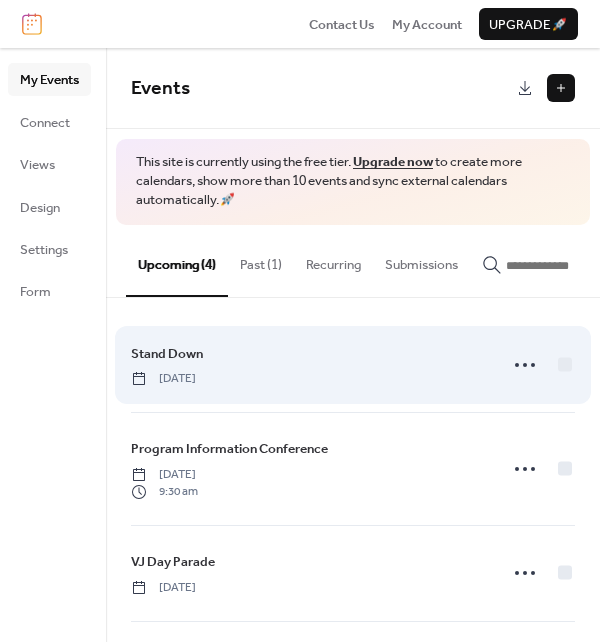 click on "Stand Down [DATE]" at bounding box center [353, 365] 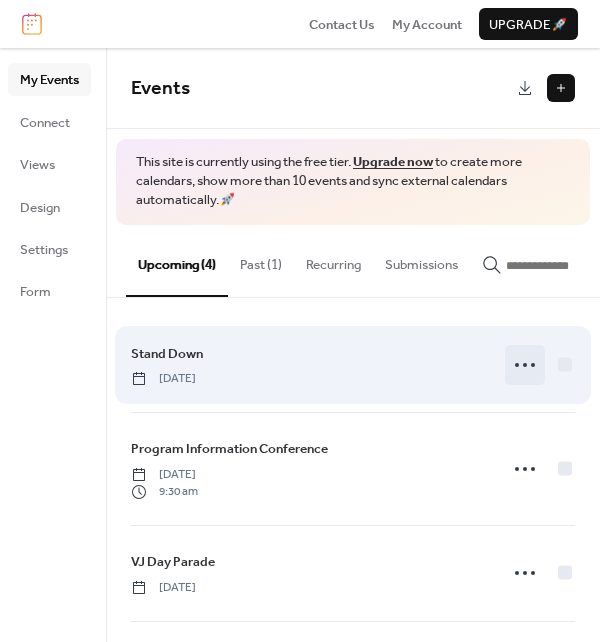 click 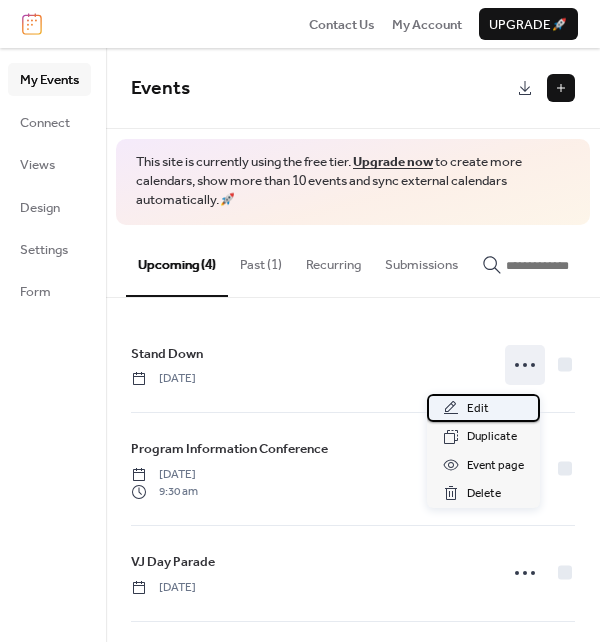 click on "Edit" at bounding box center [483, 408] 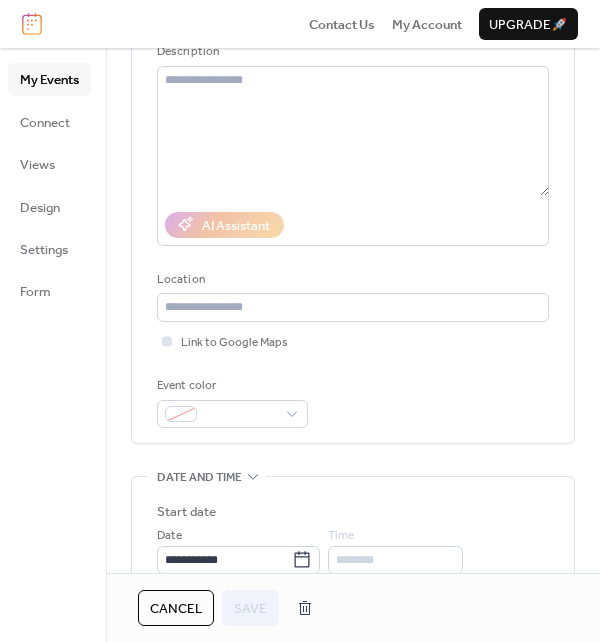 scroll, scrollTop: 300, scrollLeft: 0, axis: vertical 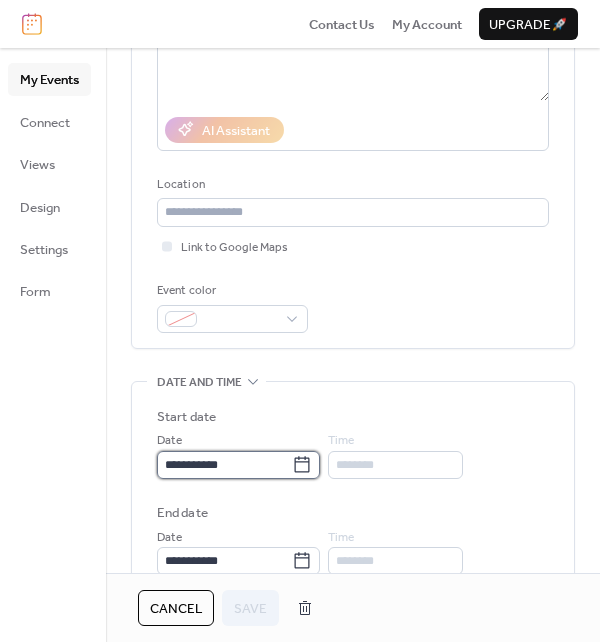 click on "**********" at bounding box center [224, 465] 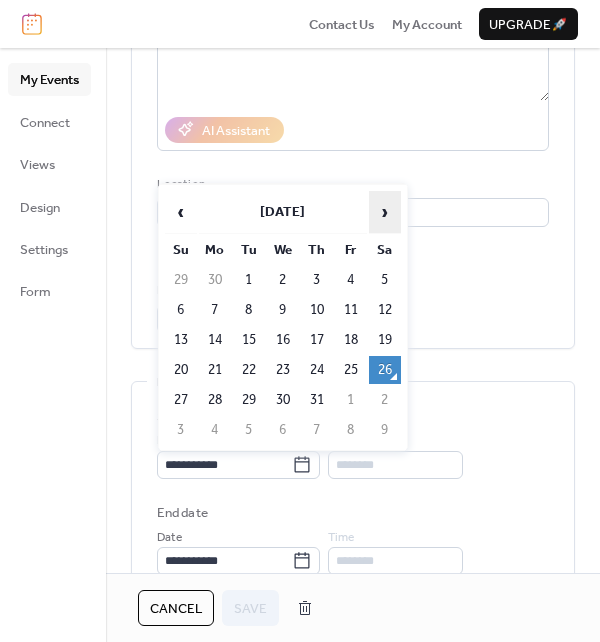 click on "›" at bounding box center (385, 212) 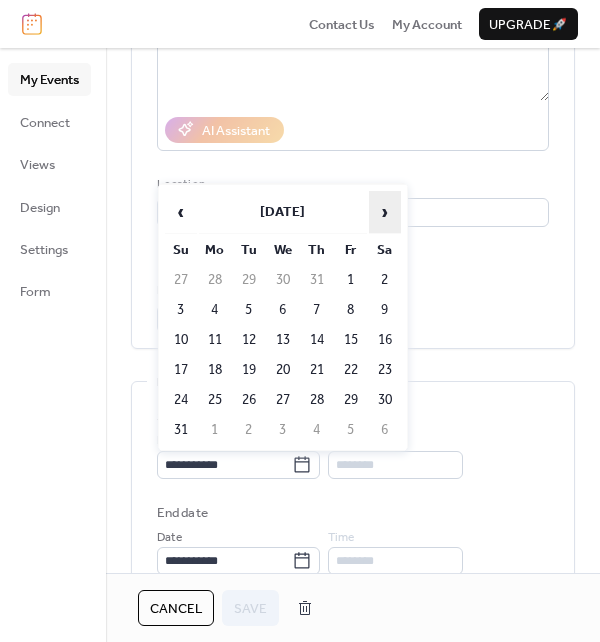 click on "›" at bounding box center (385, 212) 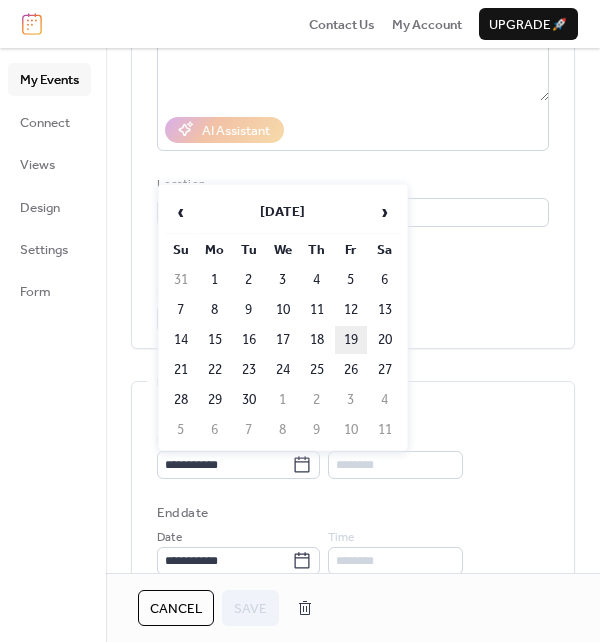 click on "19" at bounding box center (351, 340) 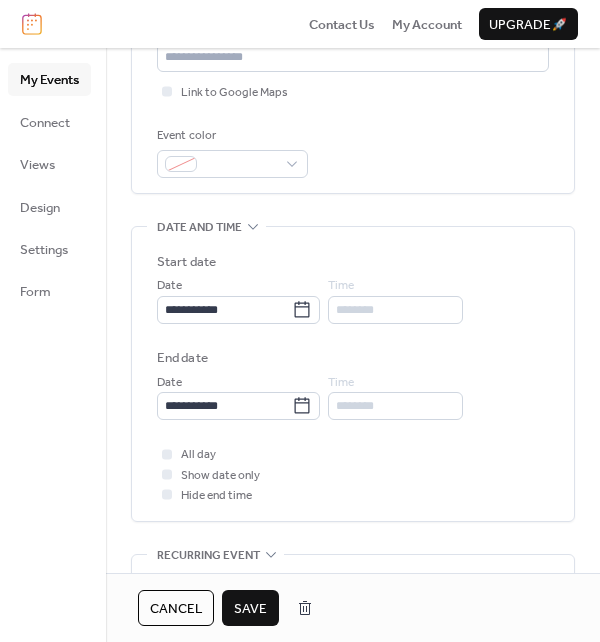 scroll, scrollTop: 500, scrollLeft: 0, axis: vertical 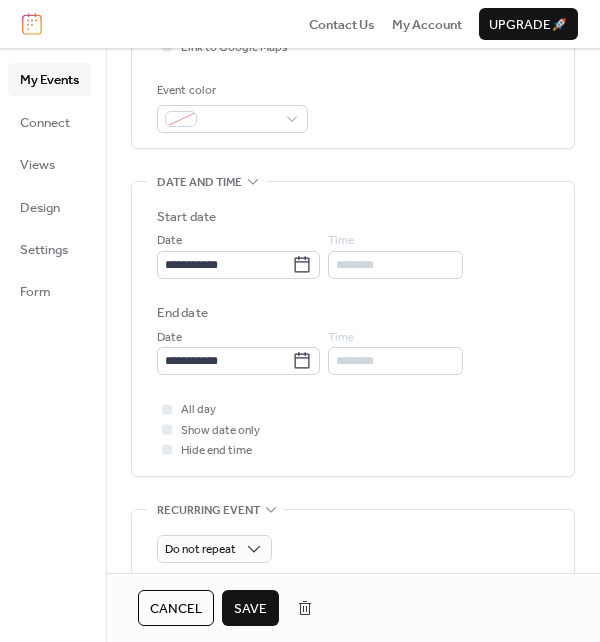 click on "Save" at bounding box center [250, 609] 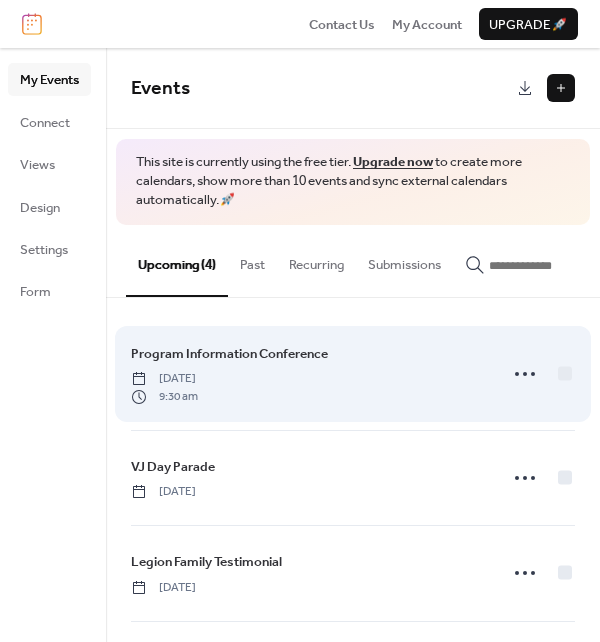 click on "9:30 am" at bounding box center [164, 397] 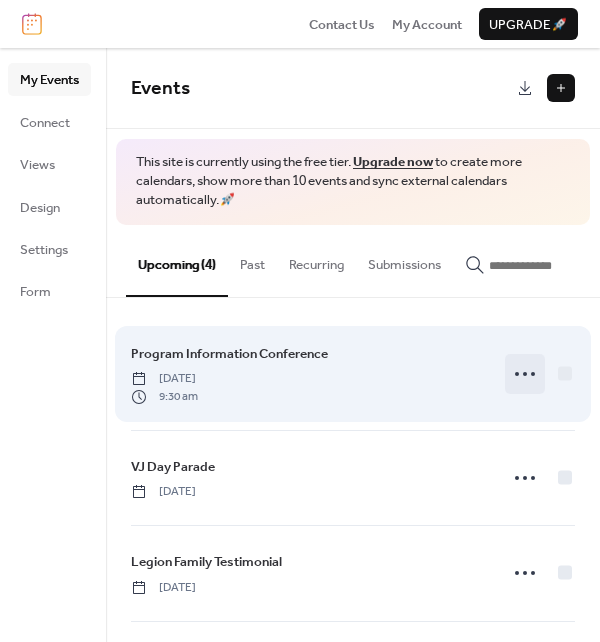 click 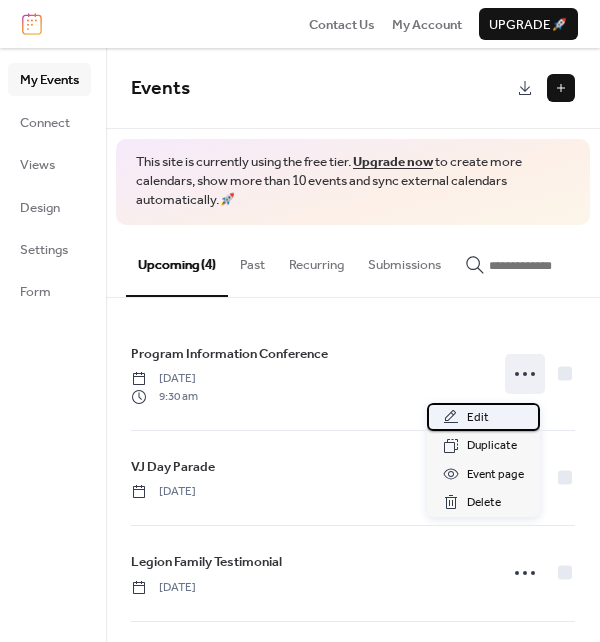 click on "Edit" at bounding box center (478, 418) 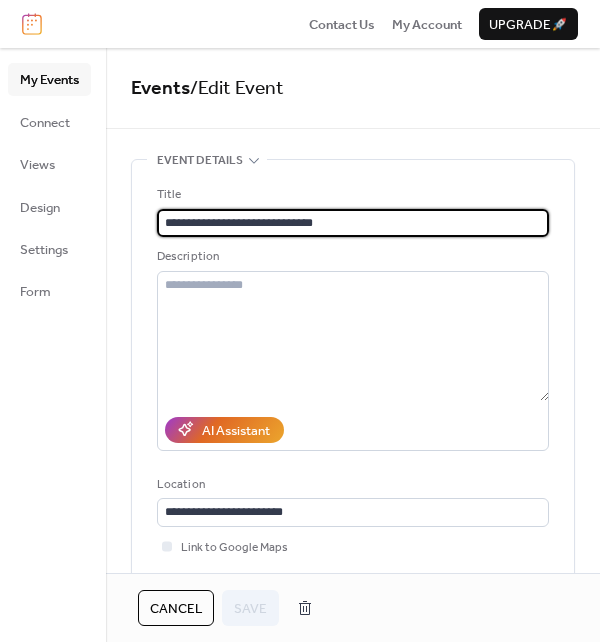 scroll, scrollTop: 300, scrollLeft: 0, axis: vertical 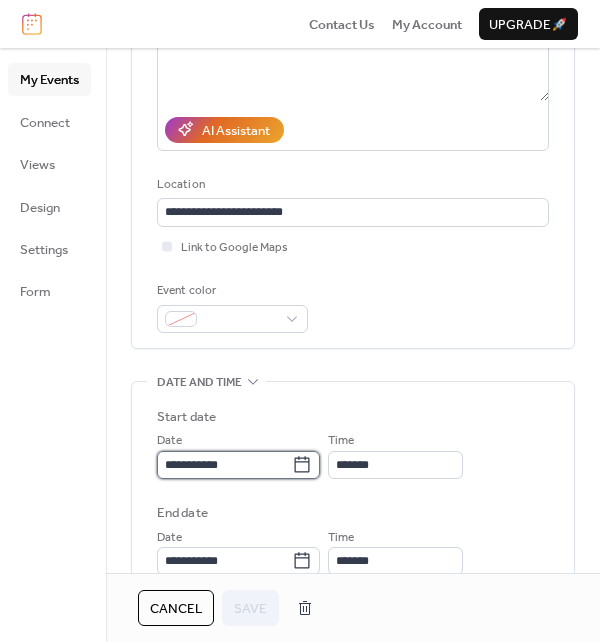 click on "**********" at bounding box center [224, 465] 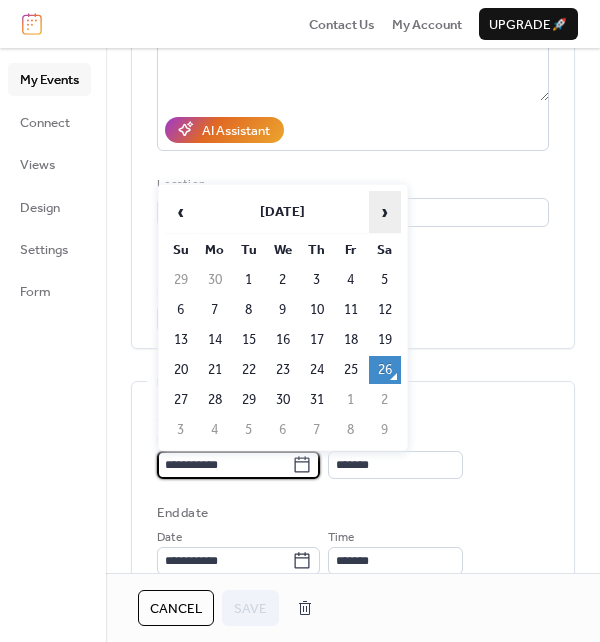 click on "›" at bounding box center (385, 212) 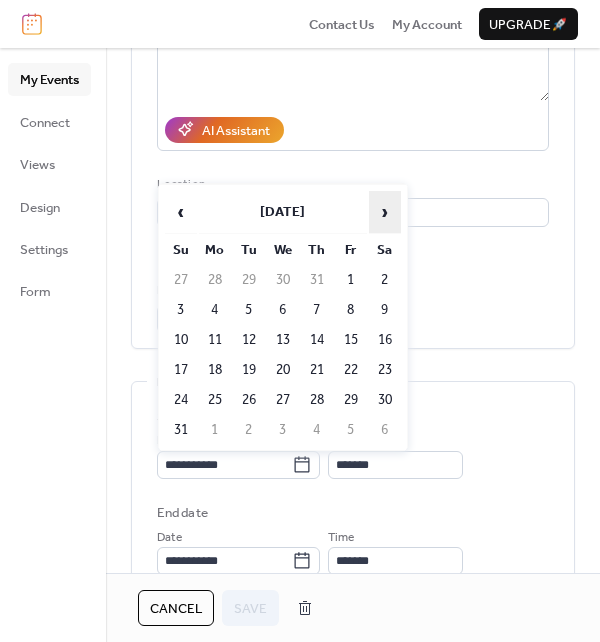 click on "›" at bounding box center [385, 212] 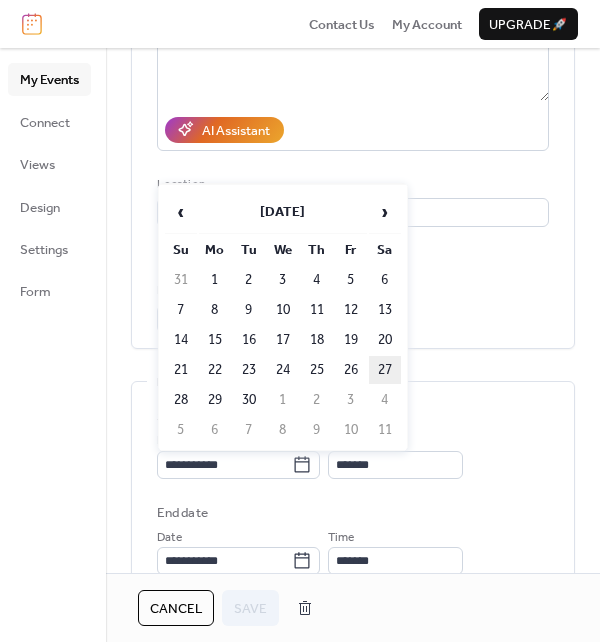 click on "27" at bounding box center (385, 370) 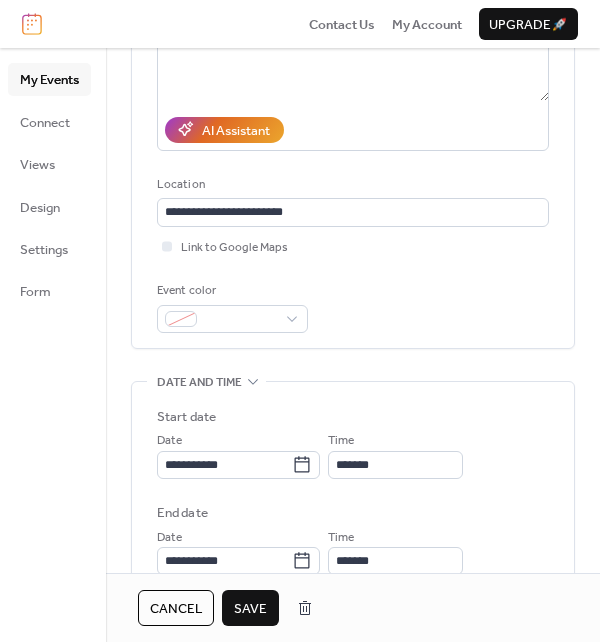 click on "Save" at bounding box center [250, 609] 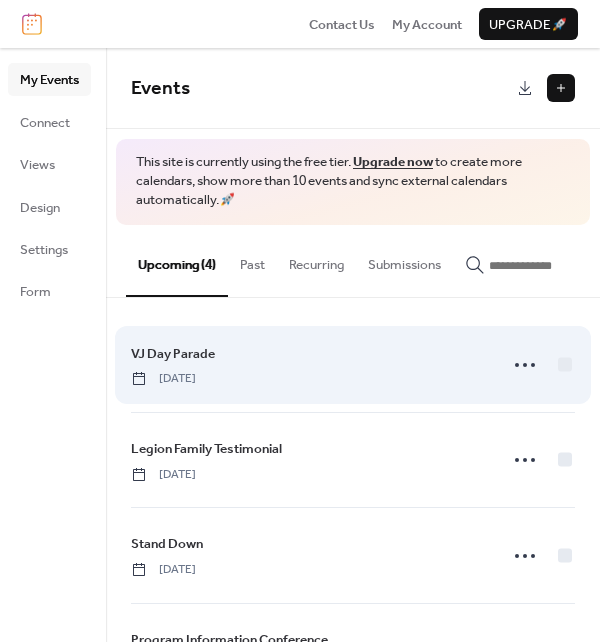 click on "[DATE]" at bounding box center (163, 379) 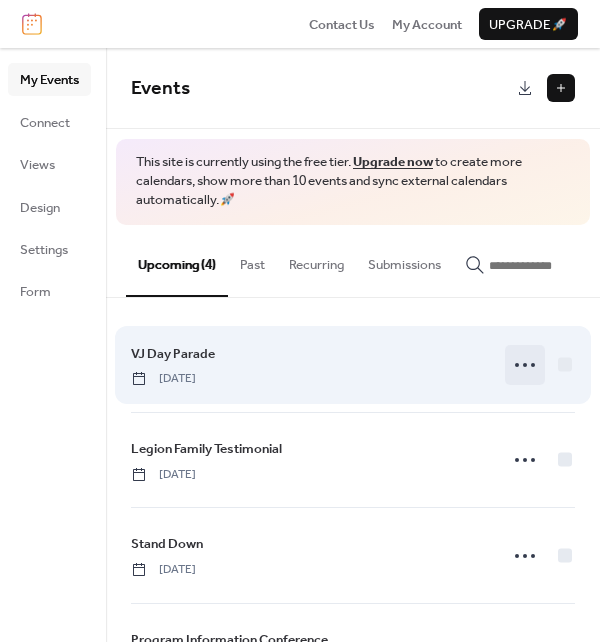 click 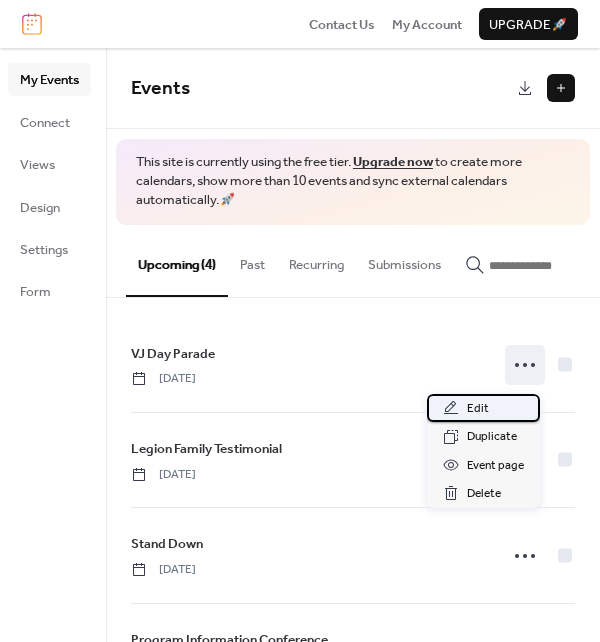 click on "Edit" at bounding box center [483, 408] 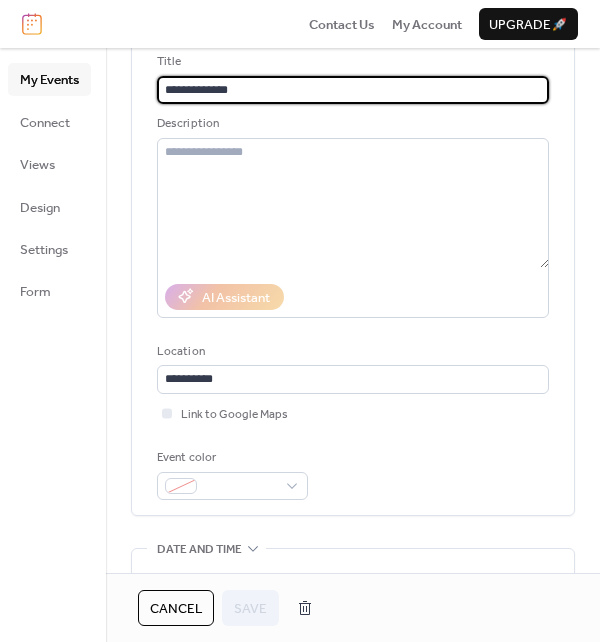 scroll, scrollTop: 200, scrollLeft: 0, axis: vertical 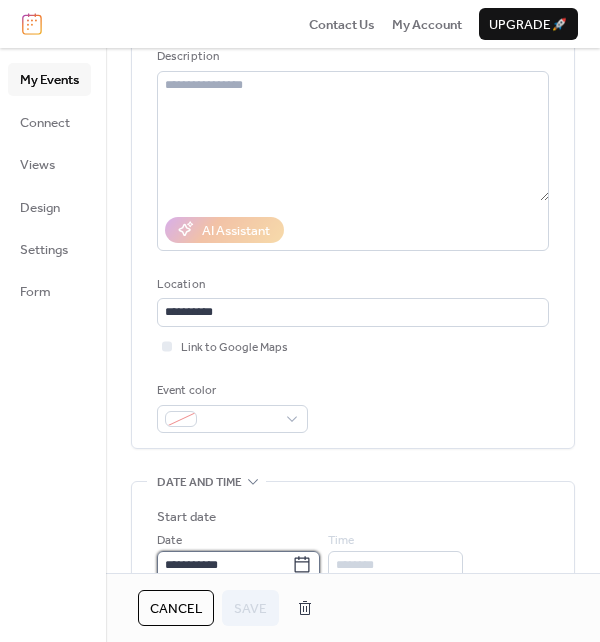 click on "**********" at bounding box center (224, 565) 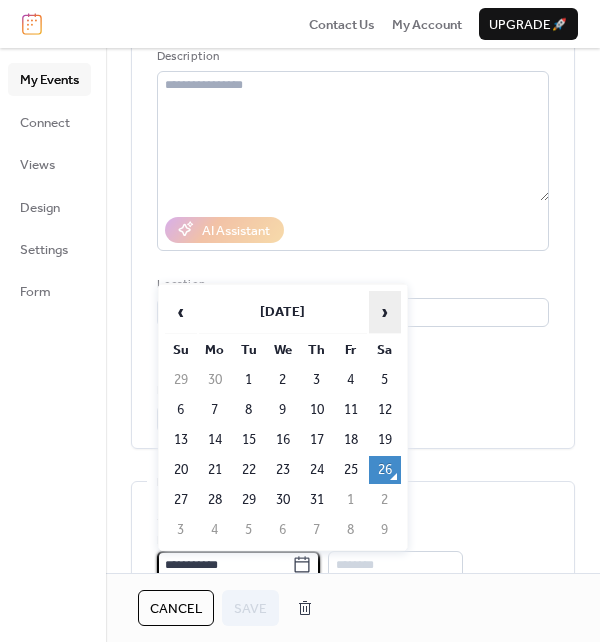 click on "›" at bounding box center [385, 312] 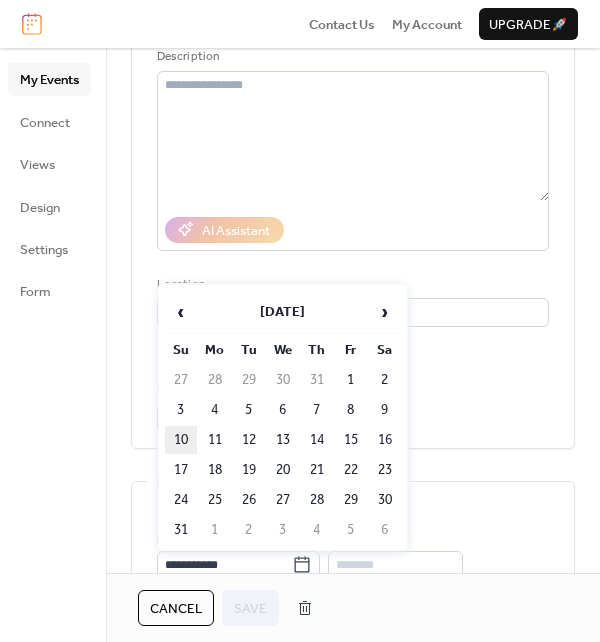 click on "10" at bounding box center (181, 440) 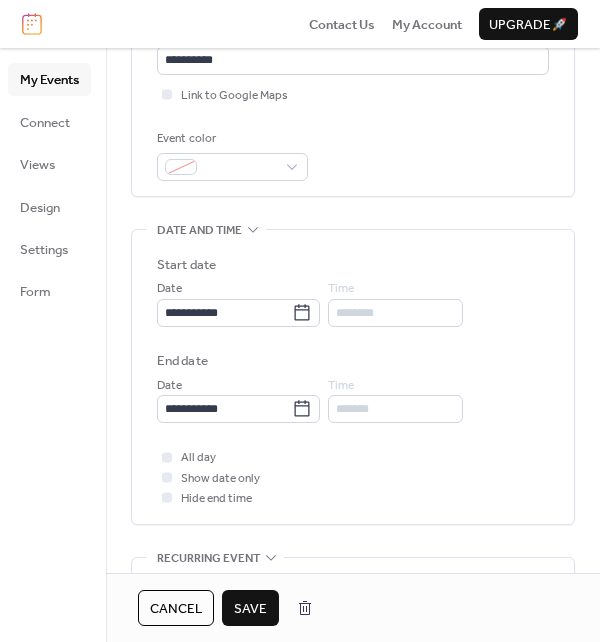 scroll, scrollTop: 500, scrollLeft: 0, axis: vertical 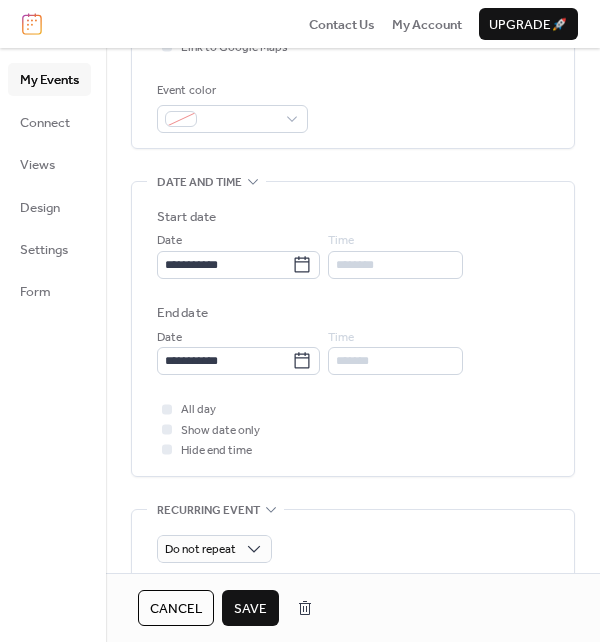 click on "Save" at bounding box center [250, 609] 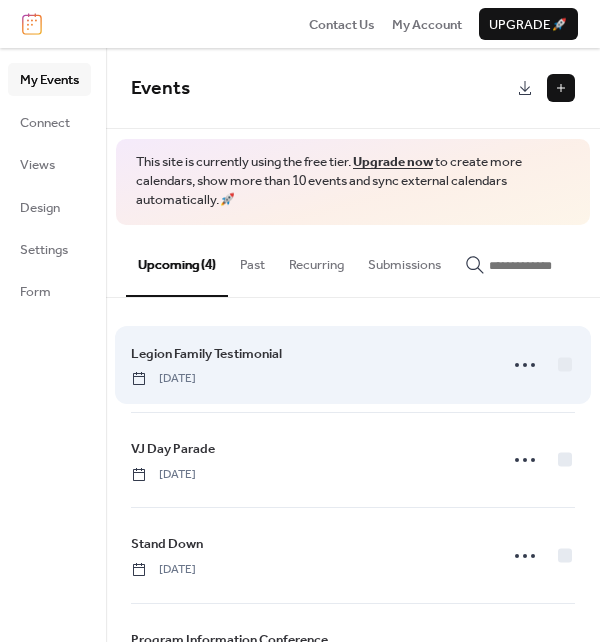 click on "Legion Family Testimonial  [DATE]" at bounding box center (308, 365) 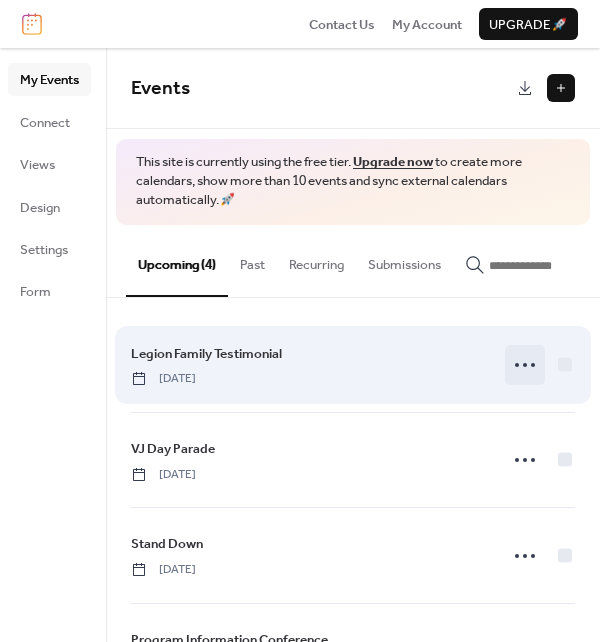 click 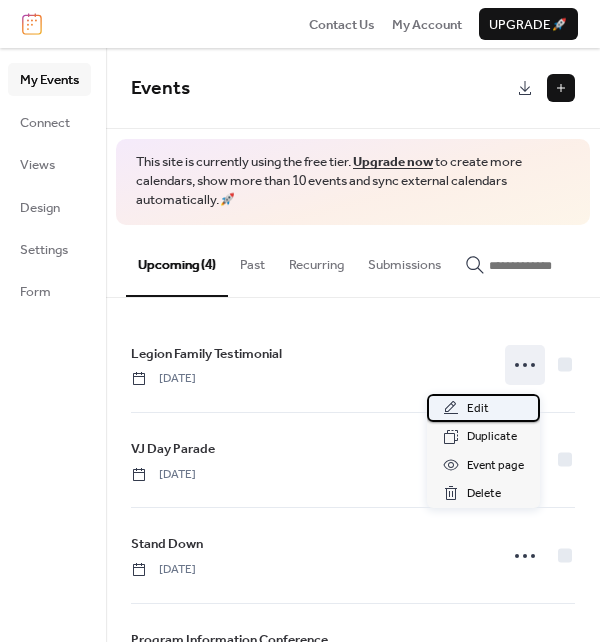 click on "Edit" at bounding box center [478, 409] 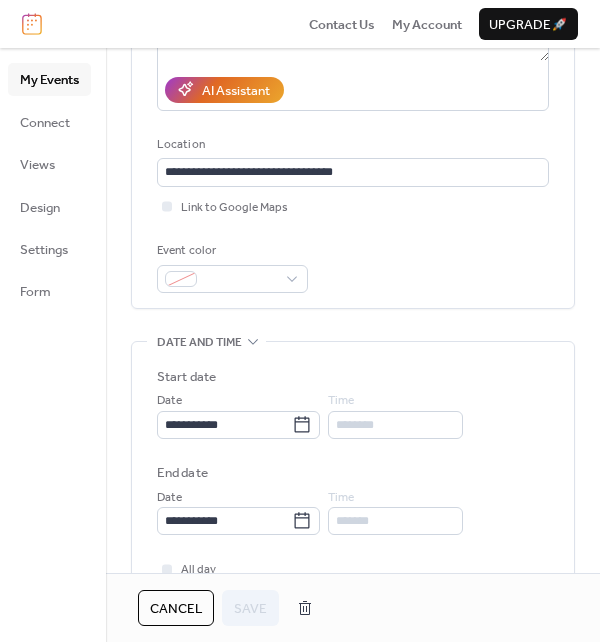scroll, scrollTop: 400, scrollLeft: 0, axis: vertical 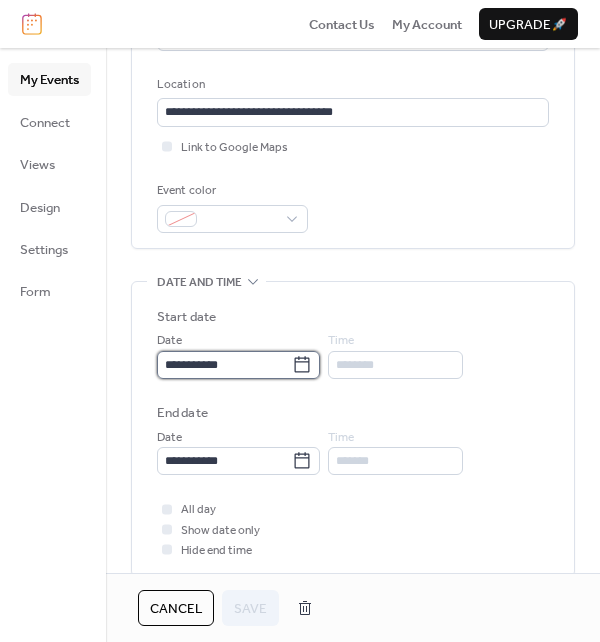 click on "**********" at bounding box center (224, 365) 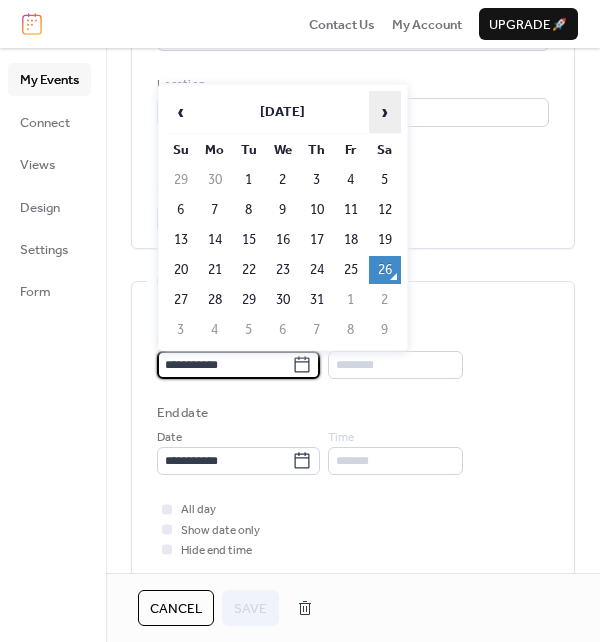 click on "›" at bounding box center [385, 112] 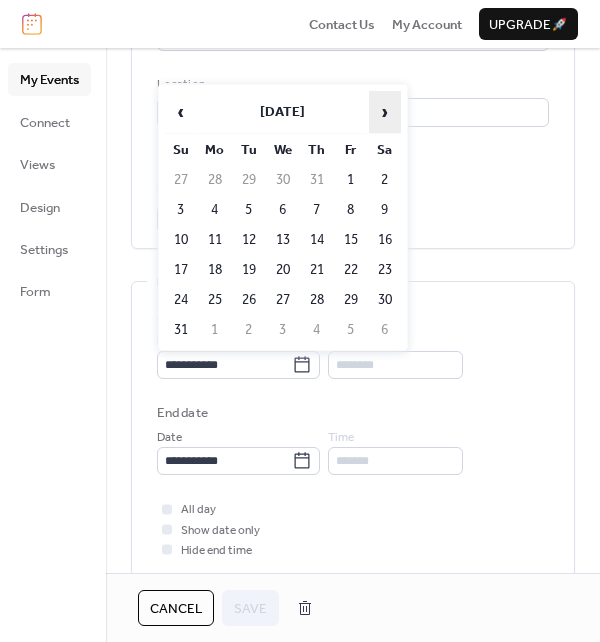 click on "›" at bounding box center (385, 112) 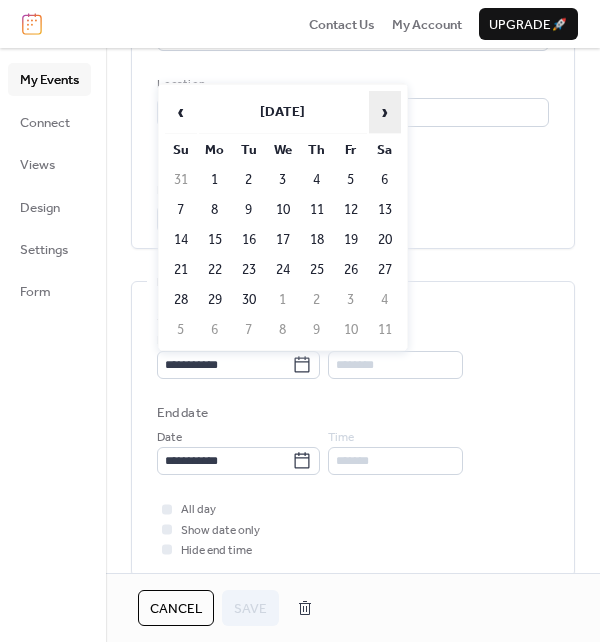 click on "›" at bounding box center (385, 112) 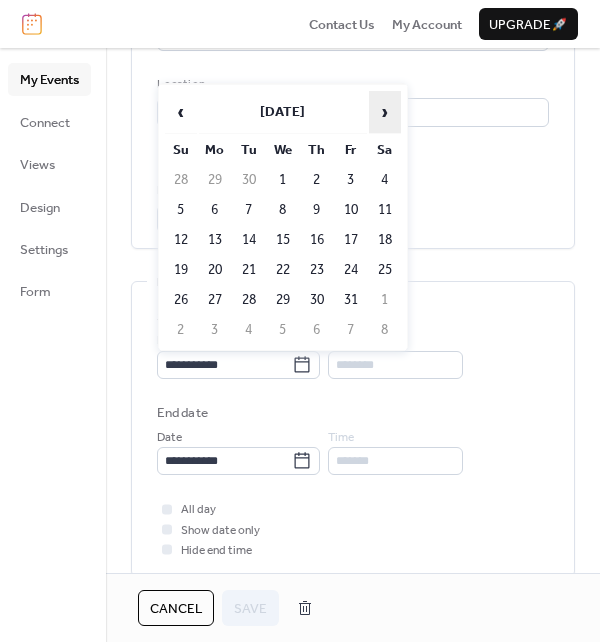 click on "›" at bounding box center (385, 112) 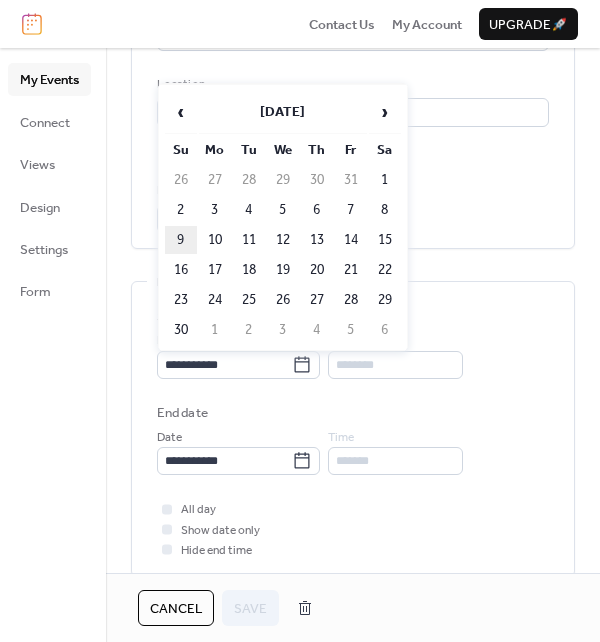 click on "9" at bounding box center [181, 240] 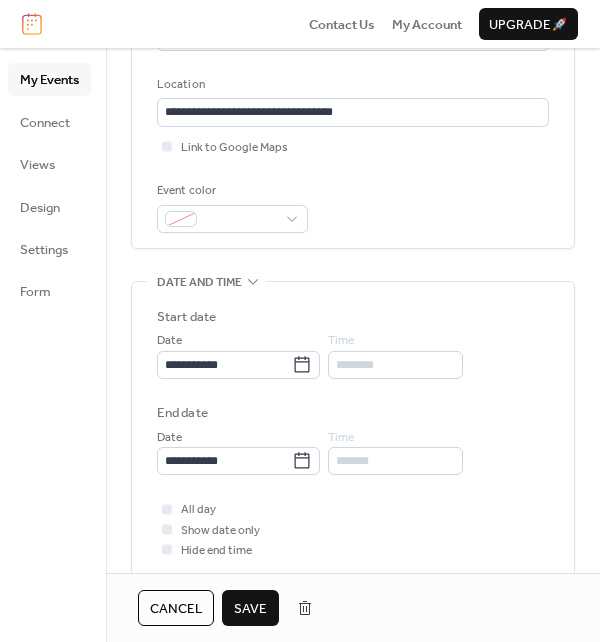 click on "Save" at bounding box center (250, 608) 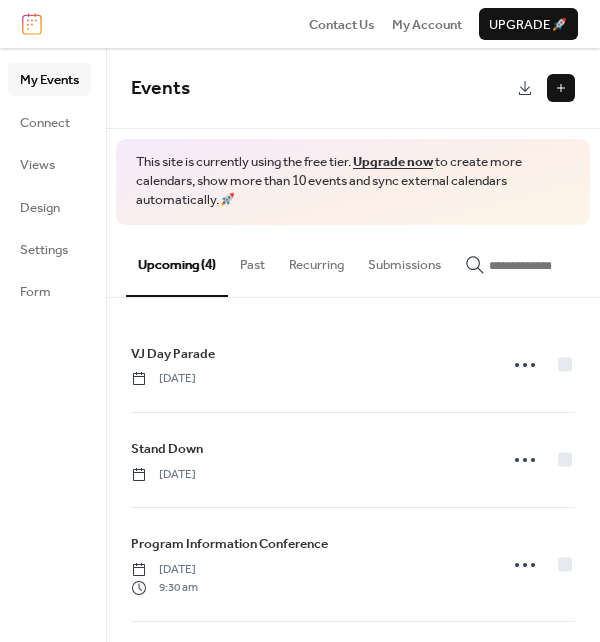 click at bounding box center [561, 88] 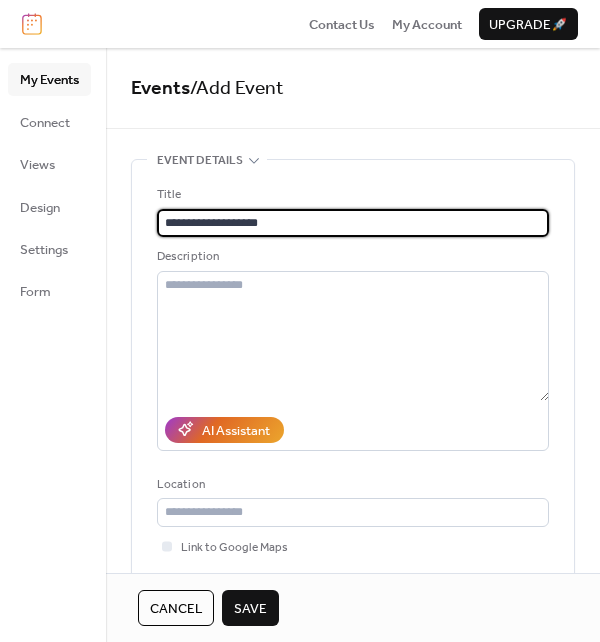 type on "**********" 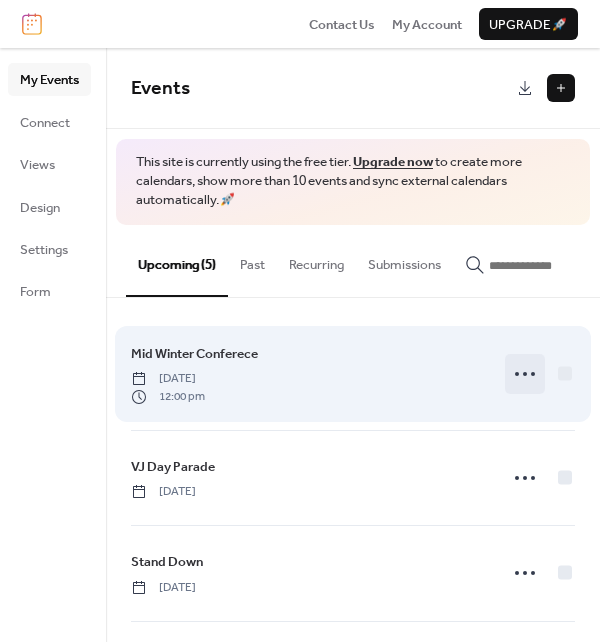 click 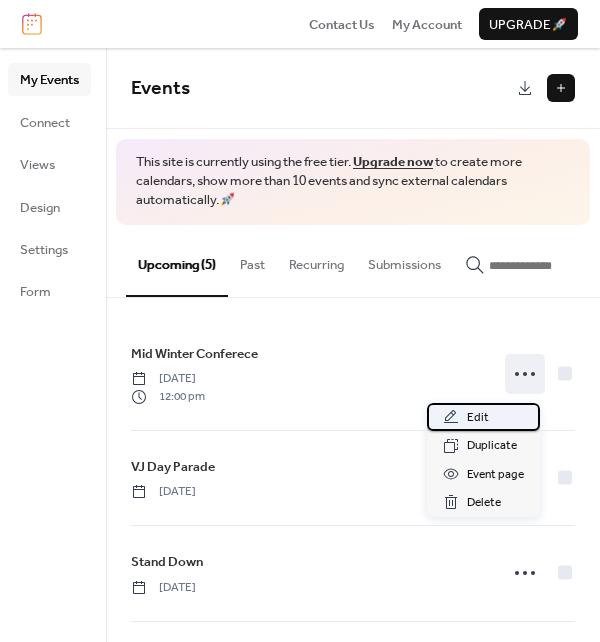 click on "Edit" at bounding box center [483, 417] 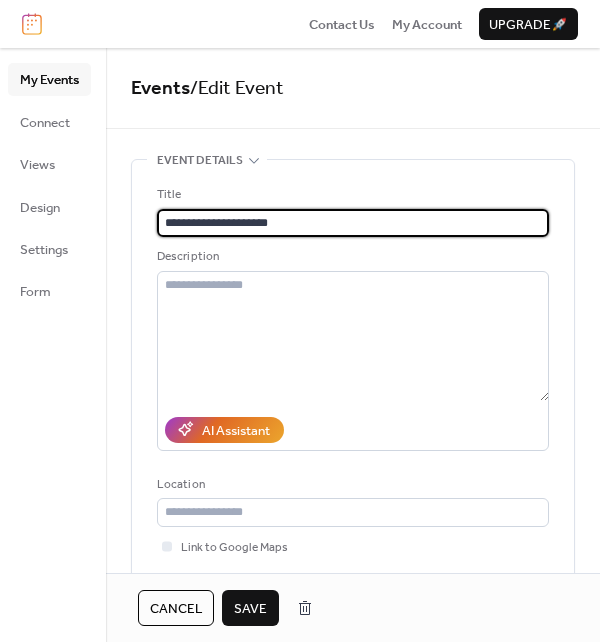 type on "**********" 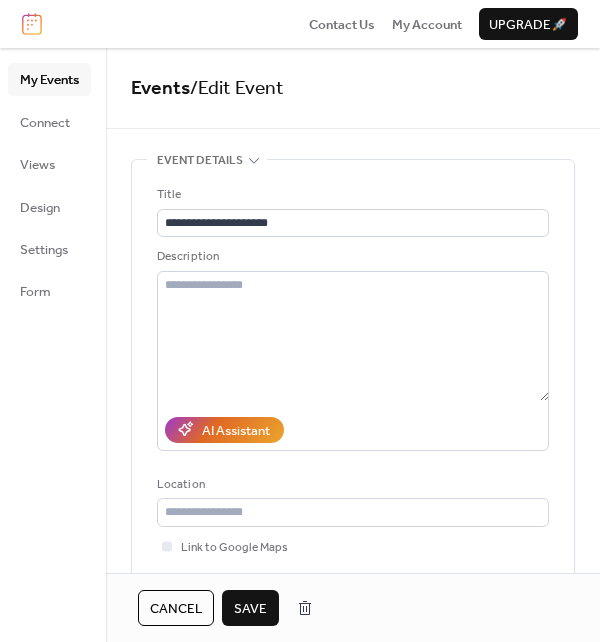 type 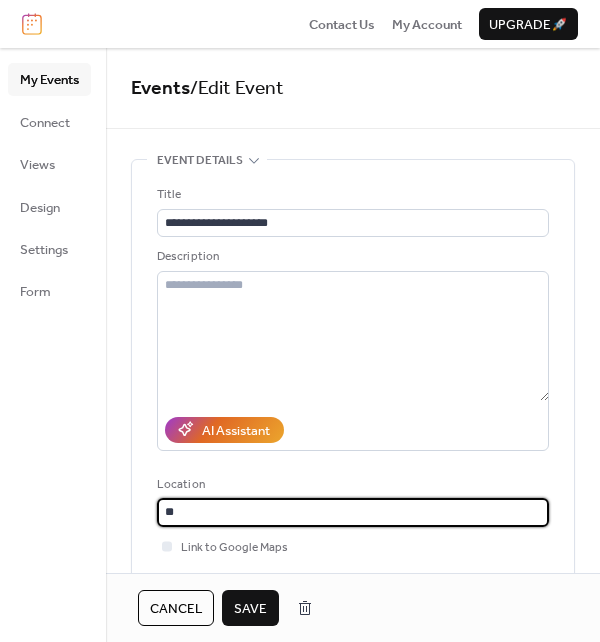 type on "*" 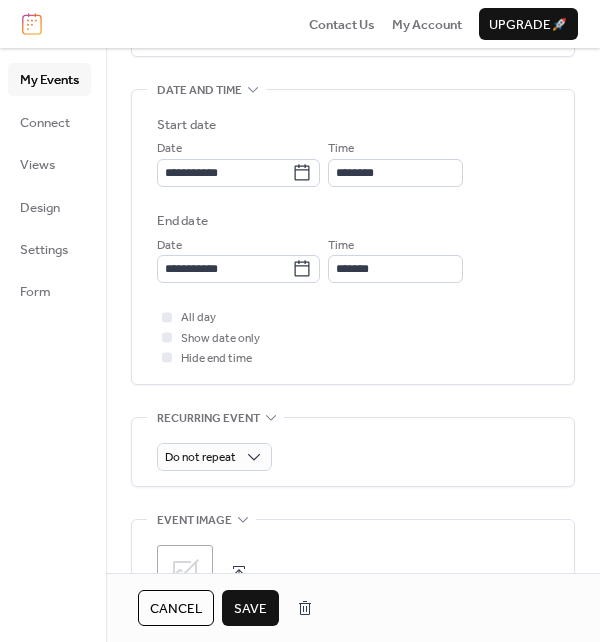 scroll, scrollTop: 600, scrollLeft: 0, axis: vertical 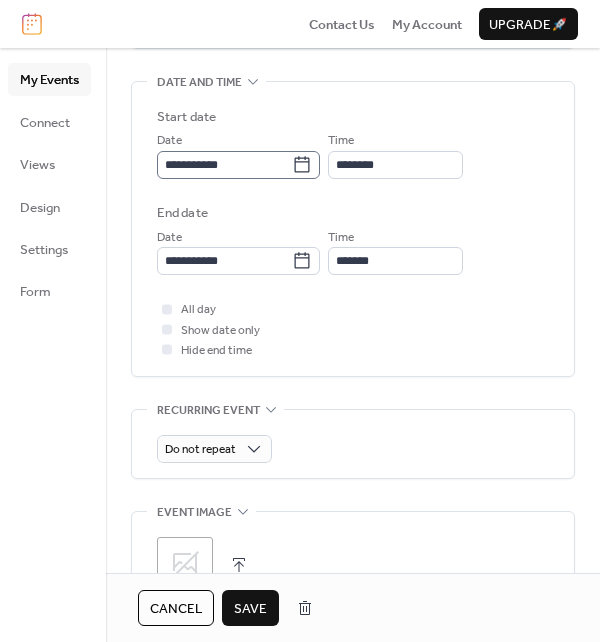 type on "**********" 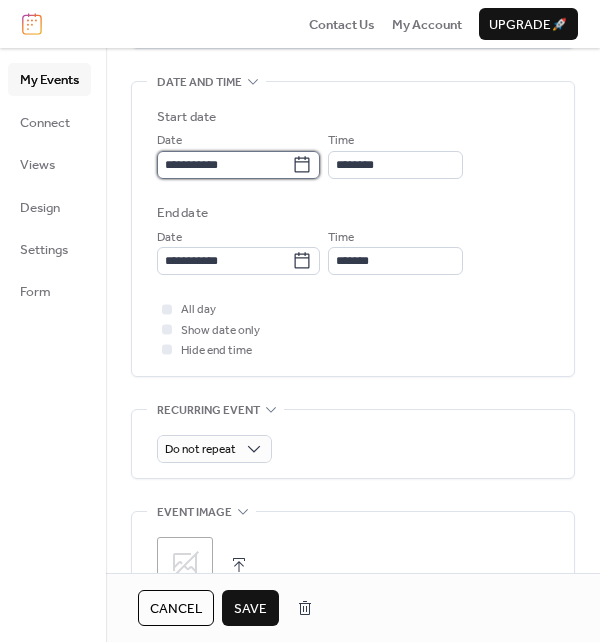 click on "**********" at bounding box center [224, 165] 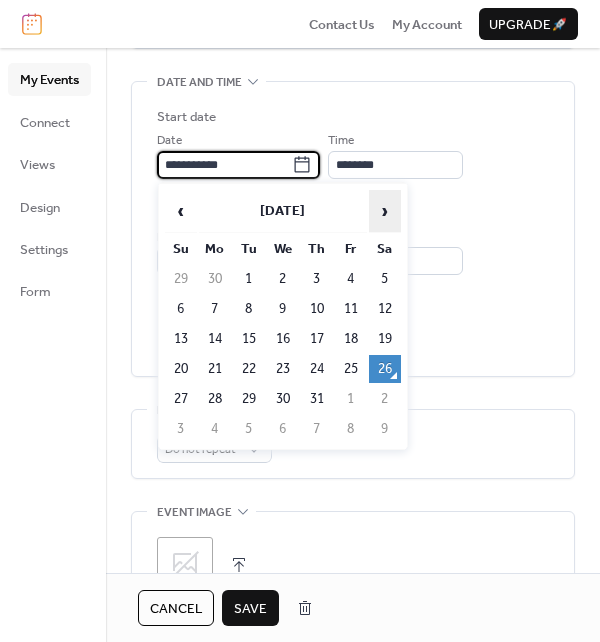 click on "›" at bounding box center [385, 211] 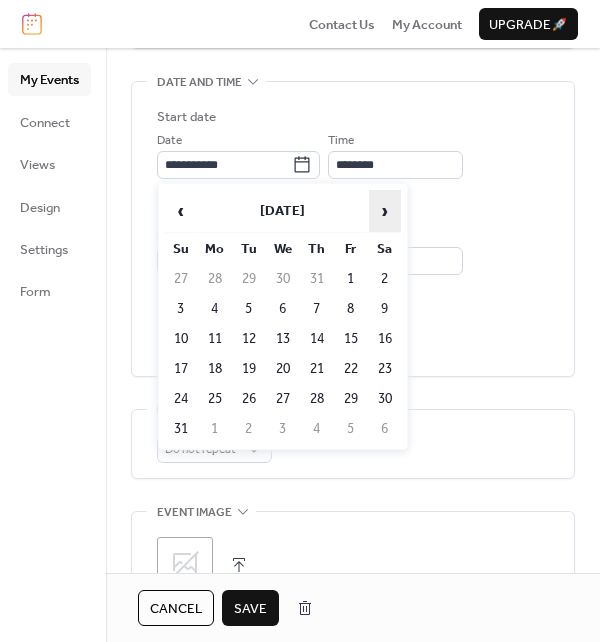 click on "›" at bounding box center [385, 211] 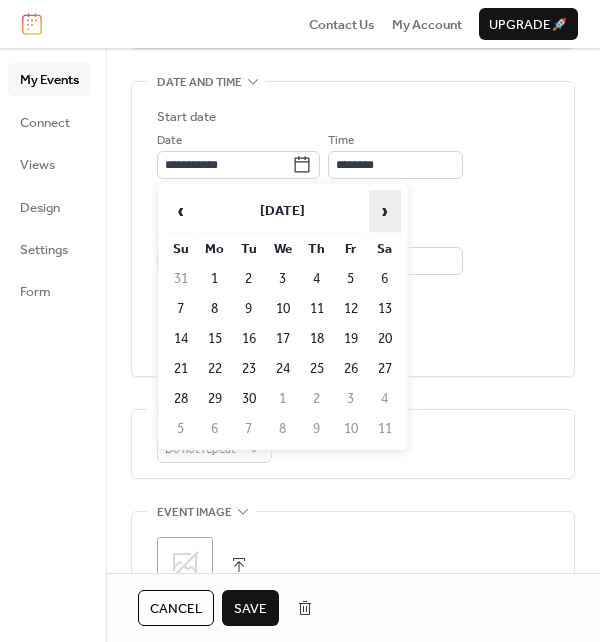 click on "›" at bounding box center (385, 211) 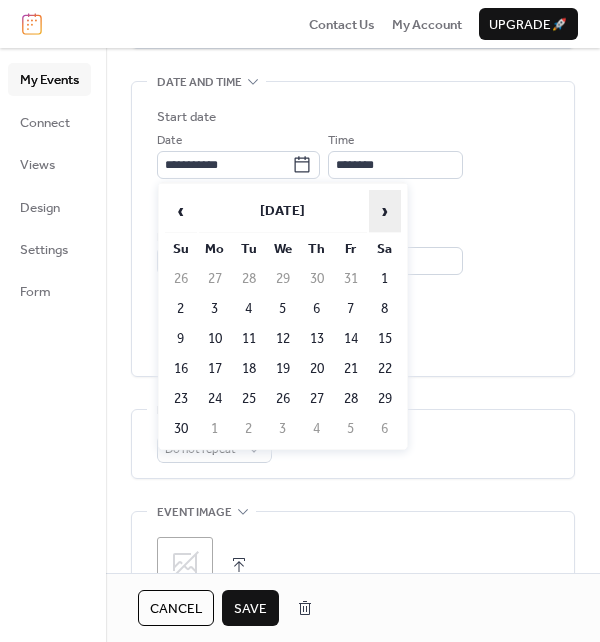 click on "›" at bounding box center (385, 211) 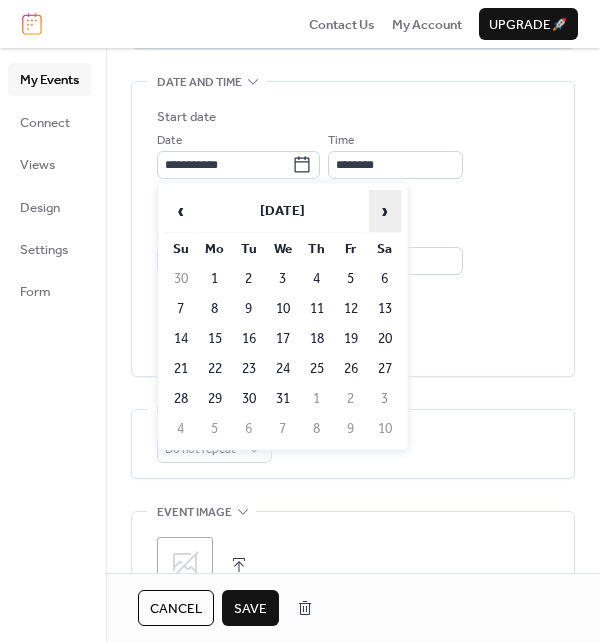 click on "›" at bounding box center [385, 211] 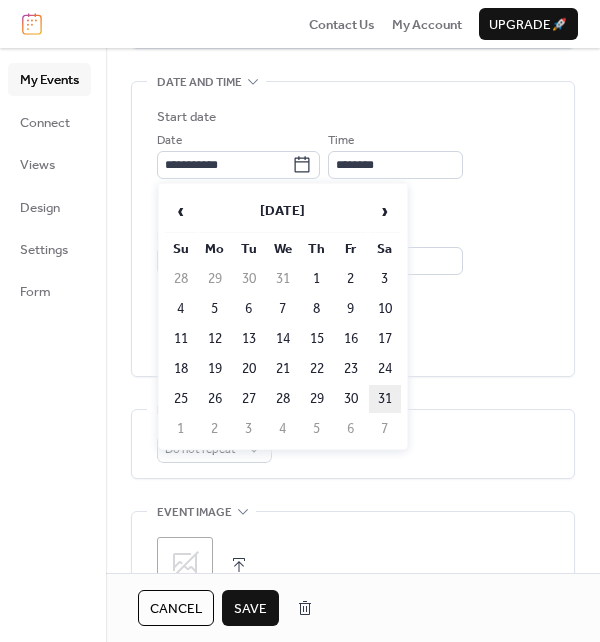 click on "31" at bounding box center (385, 399) 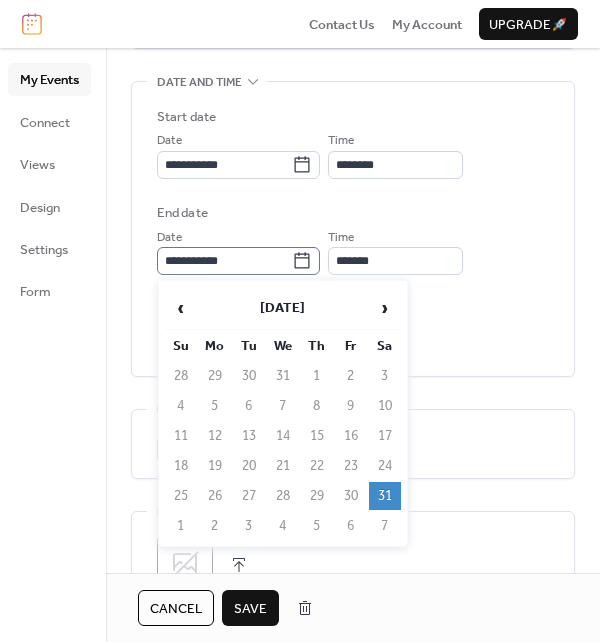 click on "**********" at bounding box center [238, 261] 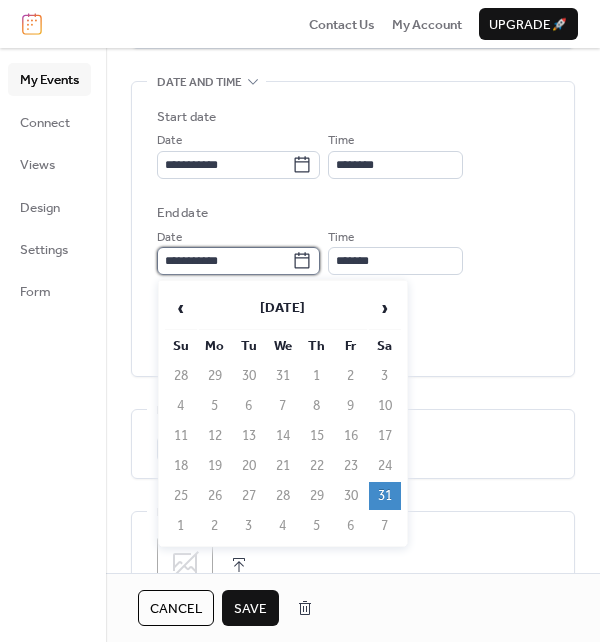 click on "**********" at bounding box center [224, 261] 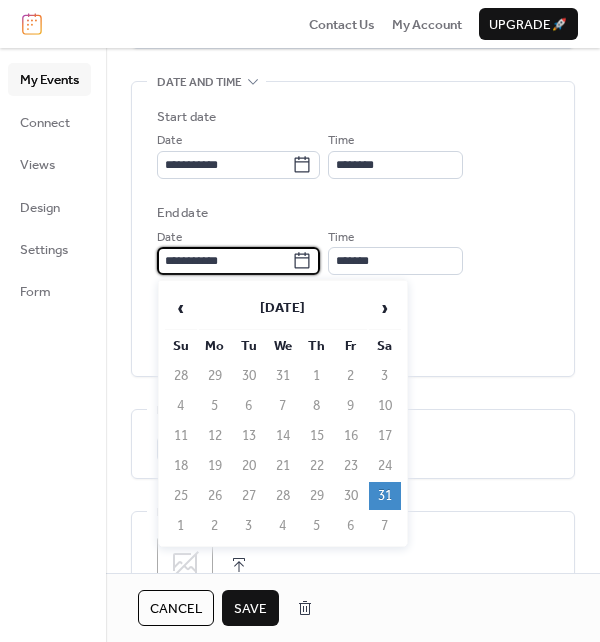 click on "End date" at bounding box center (353, 213) 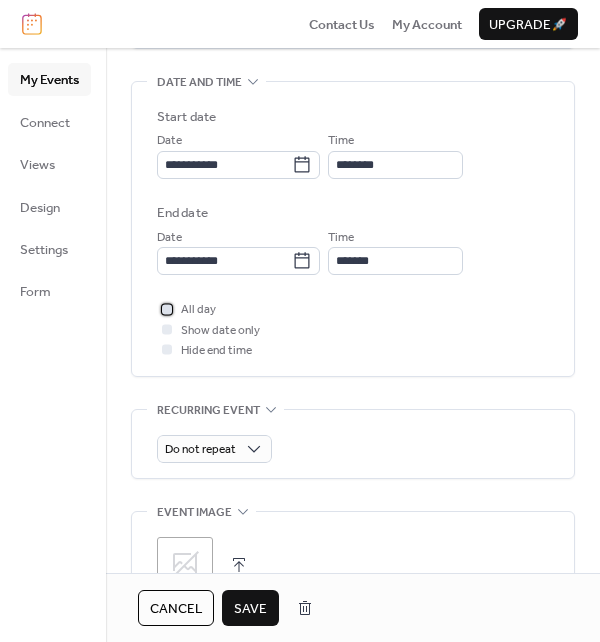click at bounding box center (167, 309) 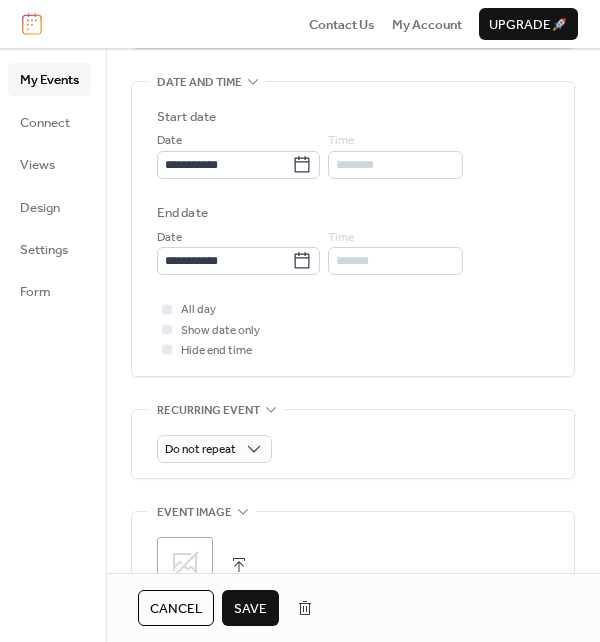 click on "Save" at bounding box center [250, 609] 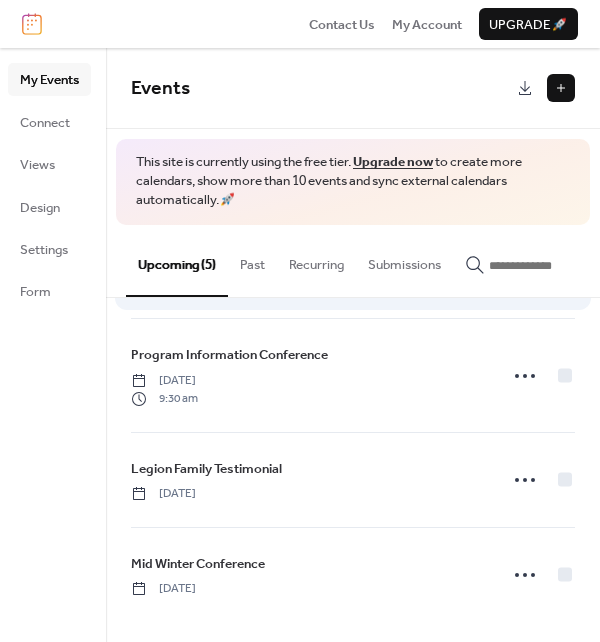 scroll, scrollTop: 0, scrollLeft: 0, axis: both 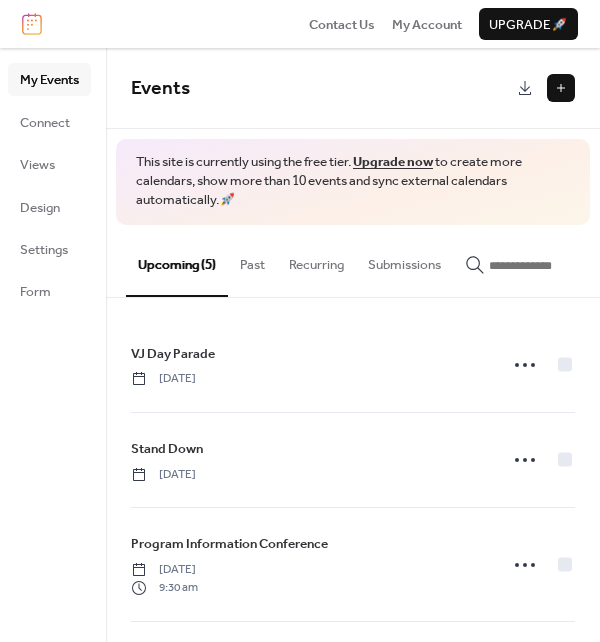 click at bounding box center [561, 88] 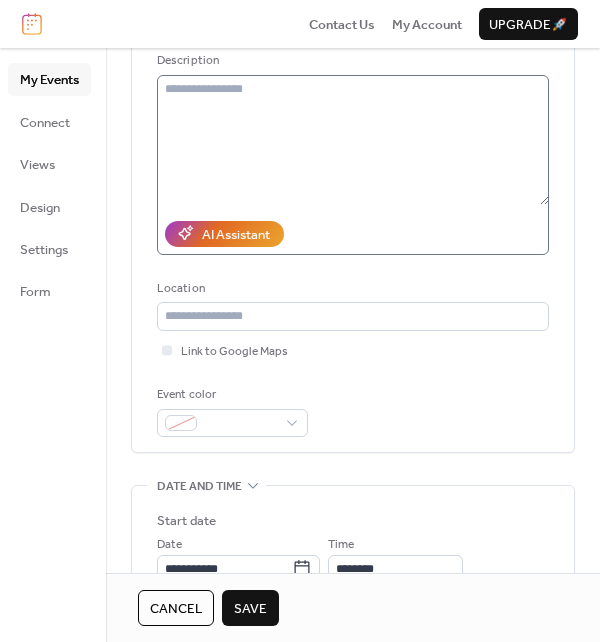 scroll, scrollTop: 200, scrollLeft: 0, axis: vertical 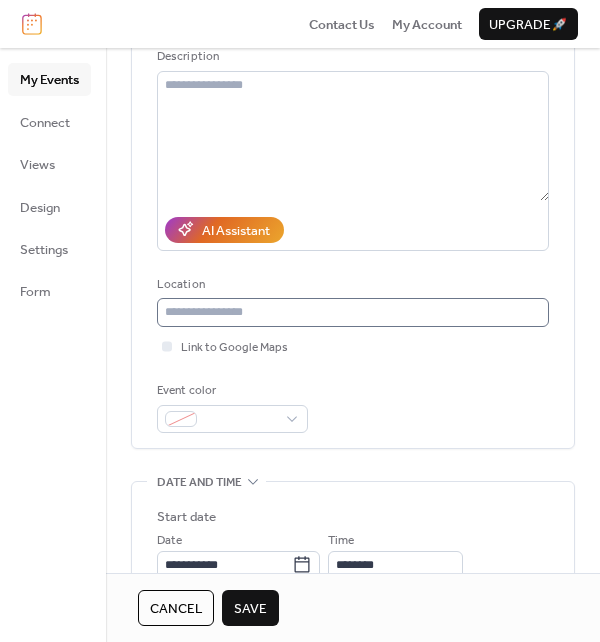 type on "**********" 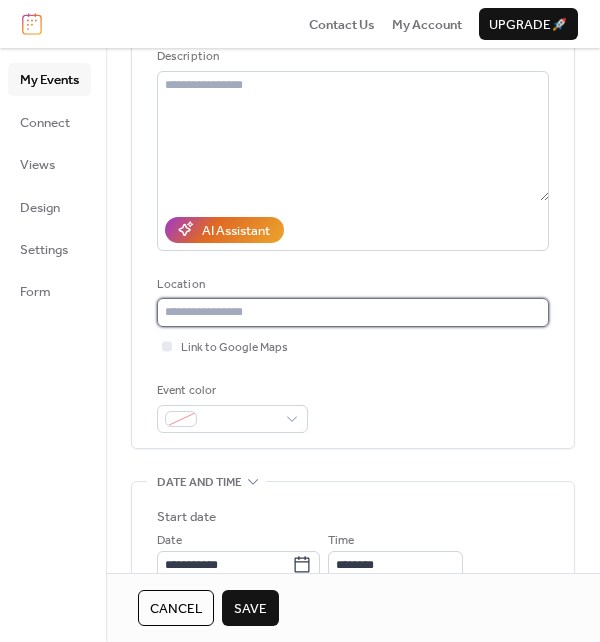 click at bounding box center [353, 312] 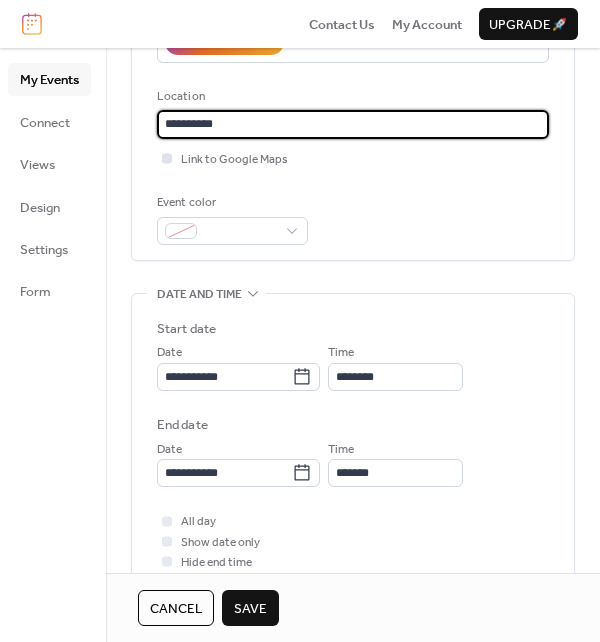 scroll, scrollTop: 500, scrollLeft: 0, axis: vertical 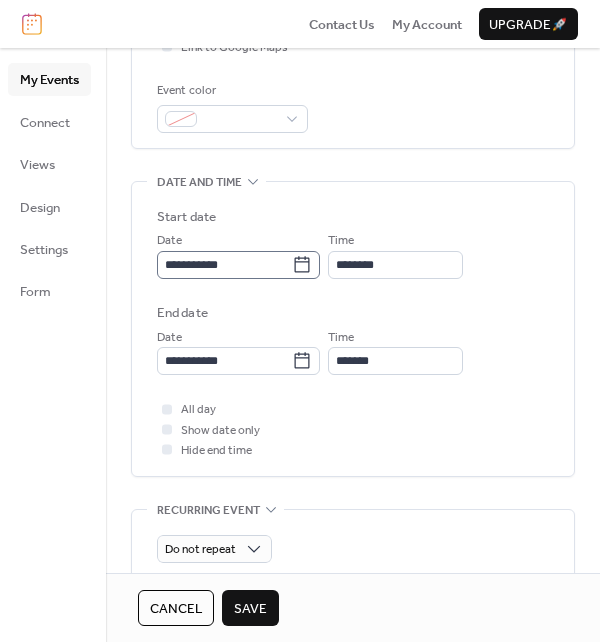 type on "**********" 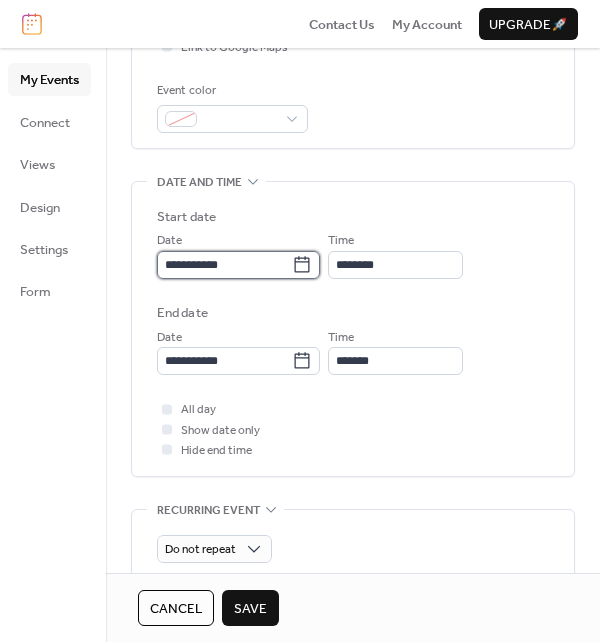 click on "**********" at bounding box center (224, 265) 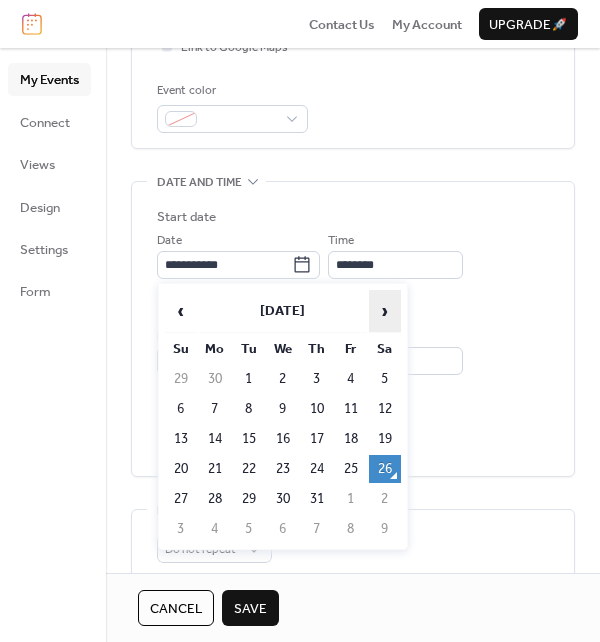 click on "›" at bounding box center [385, 311] 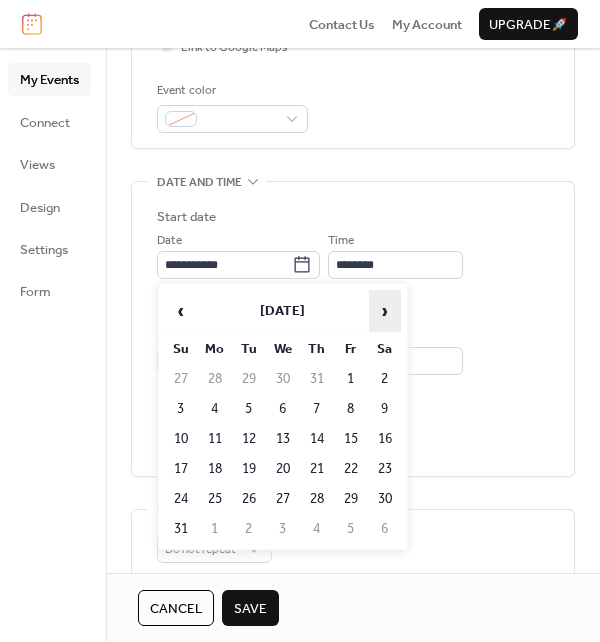 click on "›" at bounding box center [385, 311] 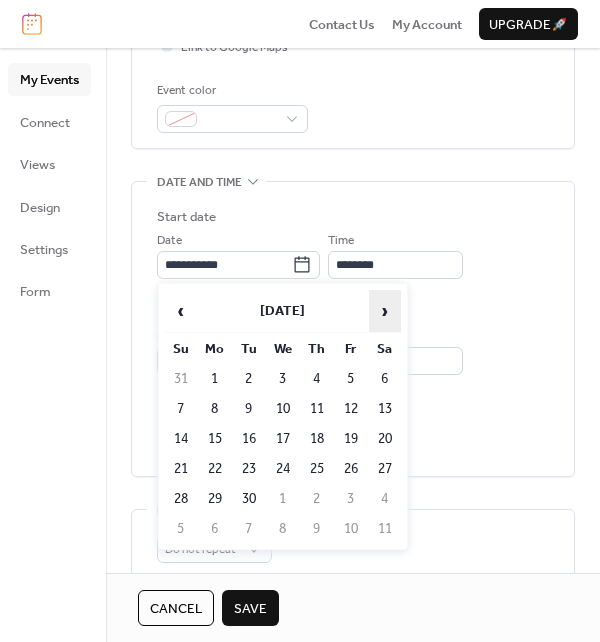 click on "›" at bounding box center [385, 311] 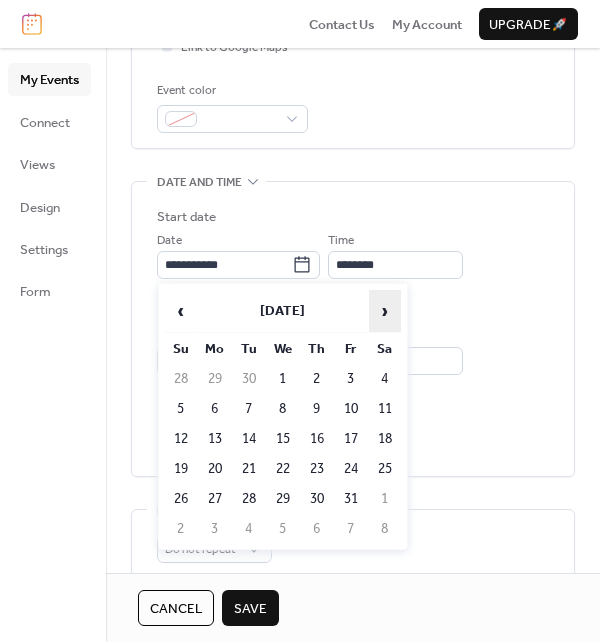 click on "›" at bounding box center [385, 311] 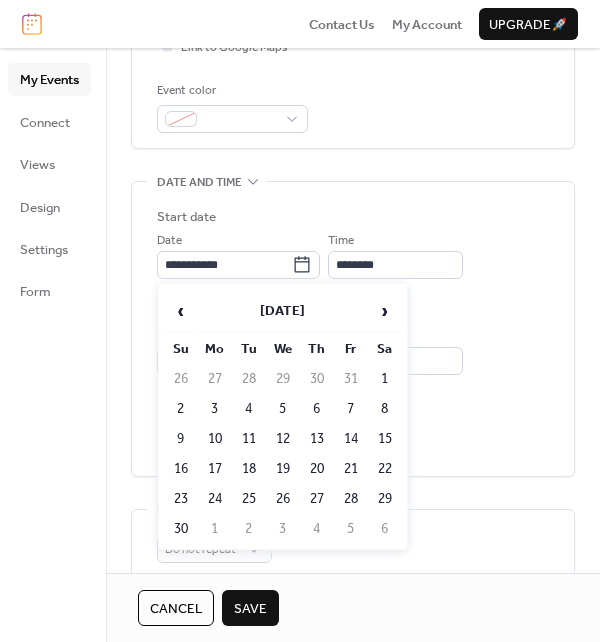 click on "15" at bounding box center [385, 439] 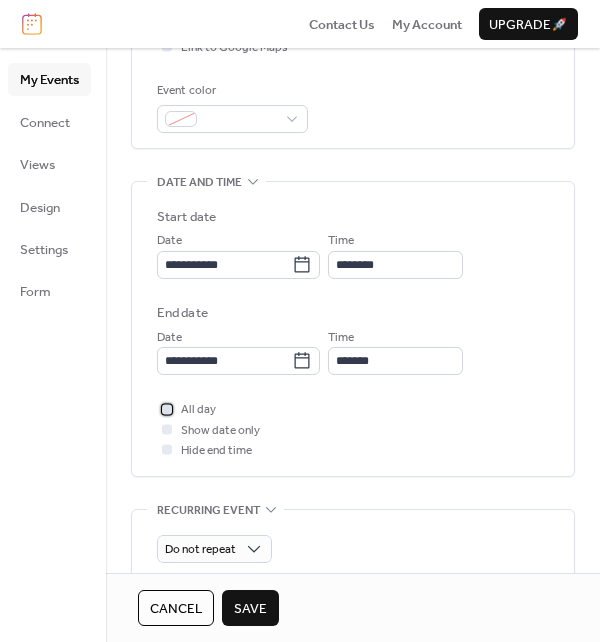 click at bounding box center [167, 409] 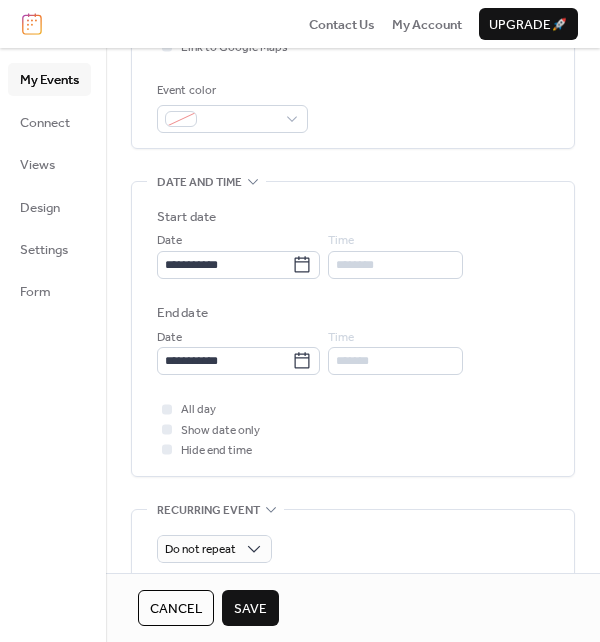 click on "Show date only" at bounding box center (208, 430) 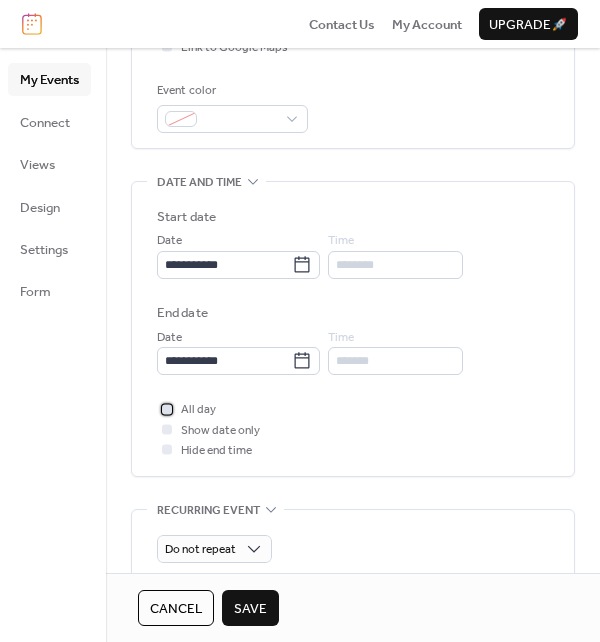 click at bounding box center (167, 409) 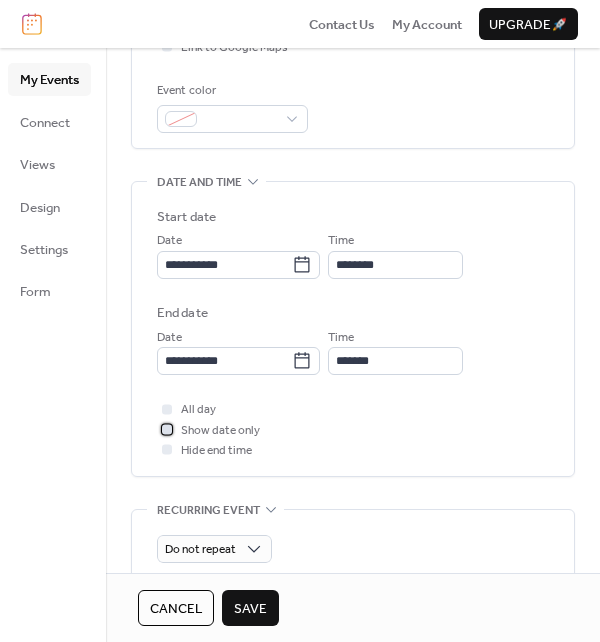 click at bounding box center (167, 429) 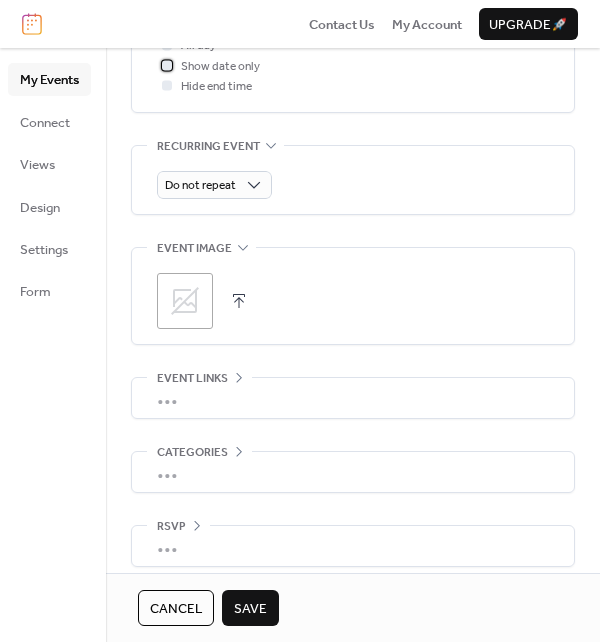 scroll, scrollTop: 875, scrollLeft: 0, axis: vertical 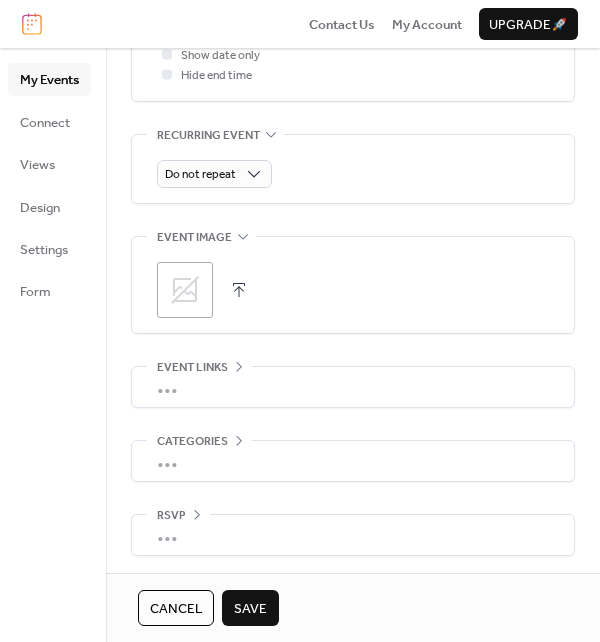 click on "Save" at bounding box center (250, 608) 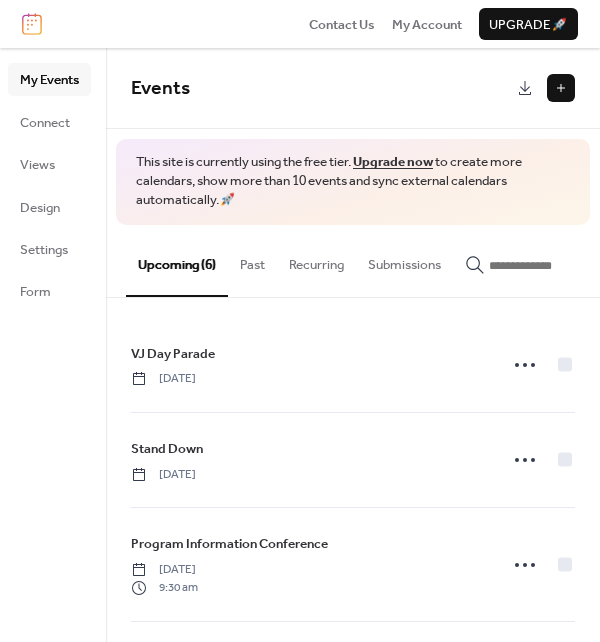 click at bounding box center (561, 88) 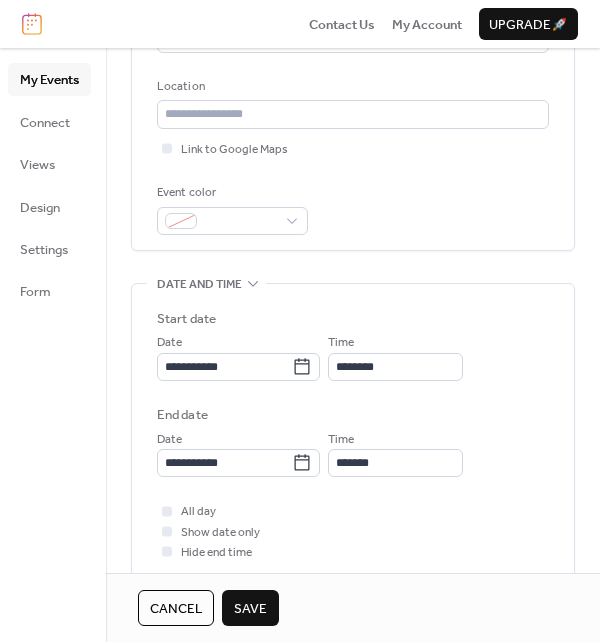 scroll, scrollTop: 400, scrollLeft: 0, axis: vertical 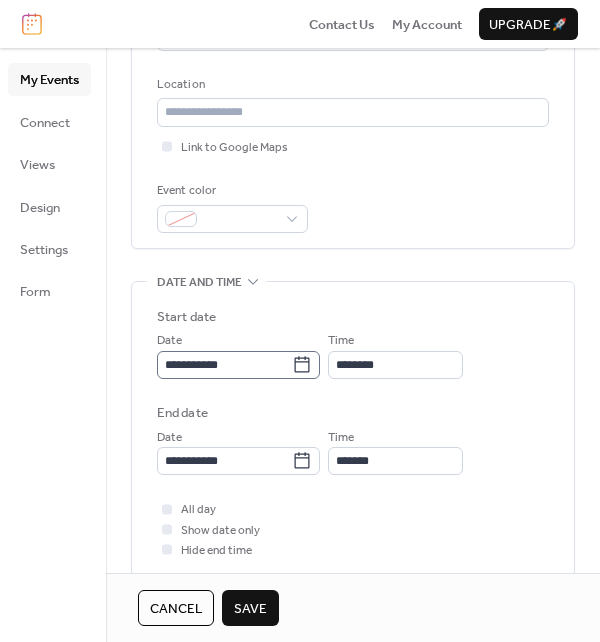 type on "**********" 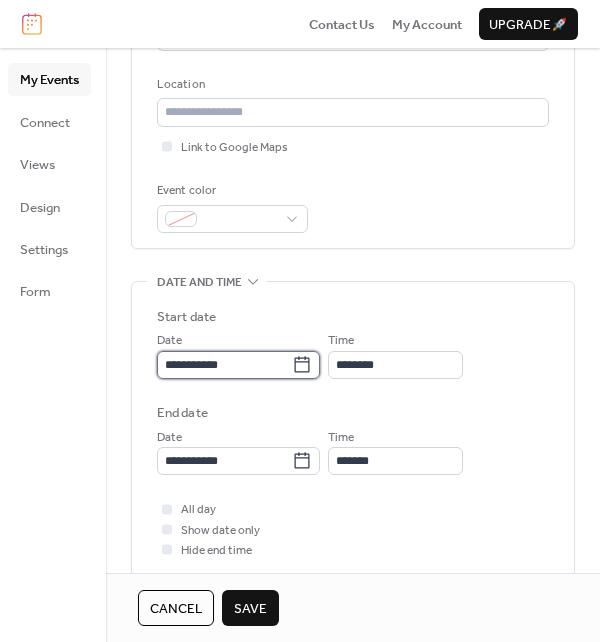 click on "**********" at bounding box center (224, 365) 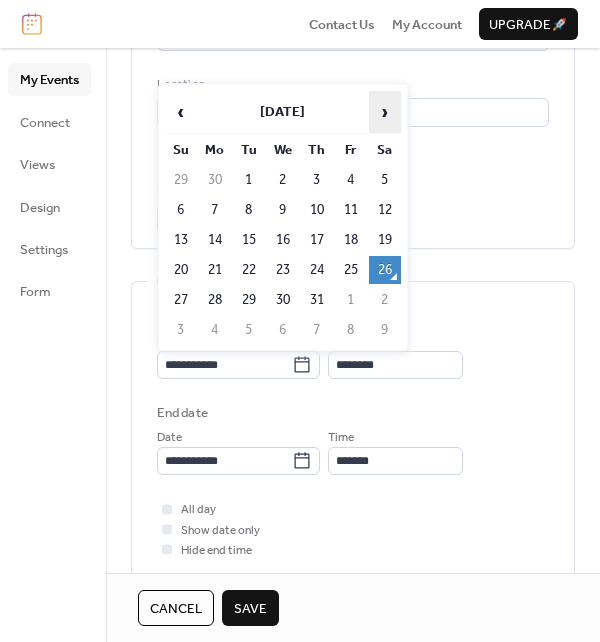 click on "›" at bounding box center (385, 112) 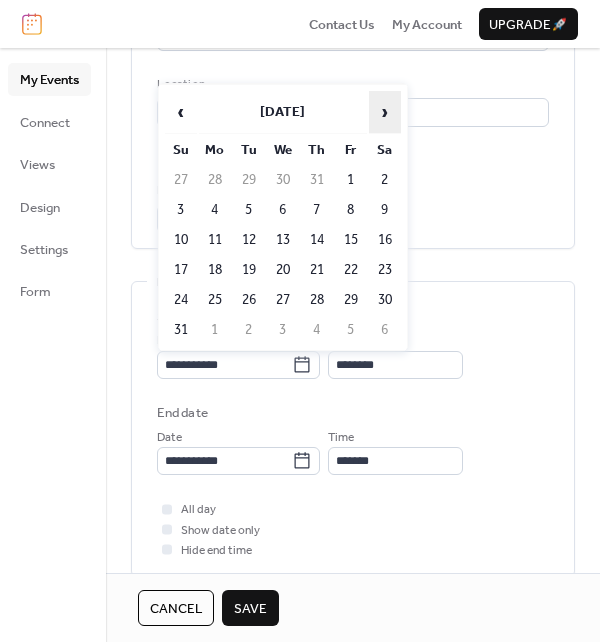click on "›" at bounding box center [385, 112] 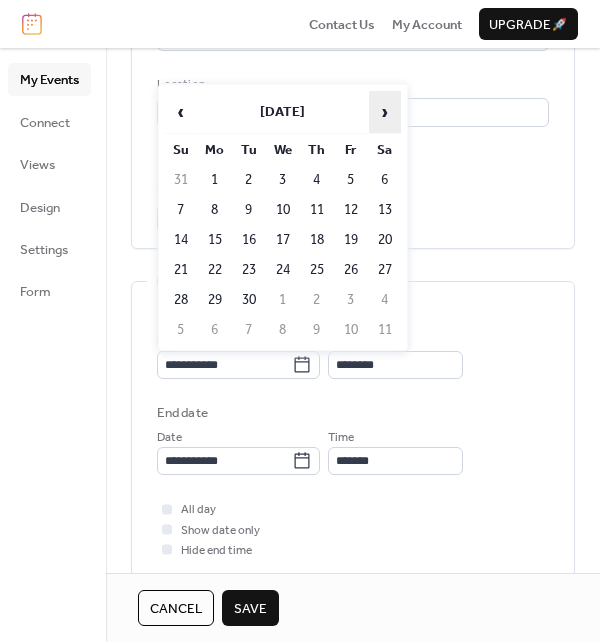 click on "›" at bounding box center [385, 112] 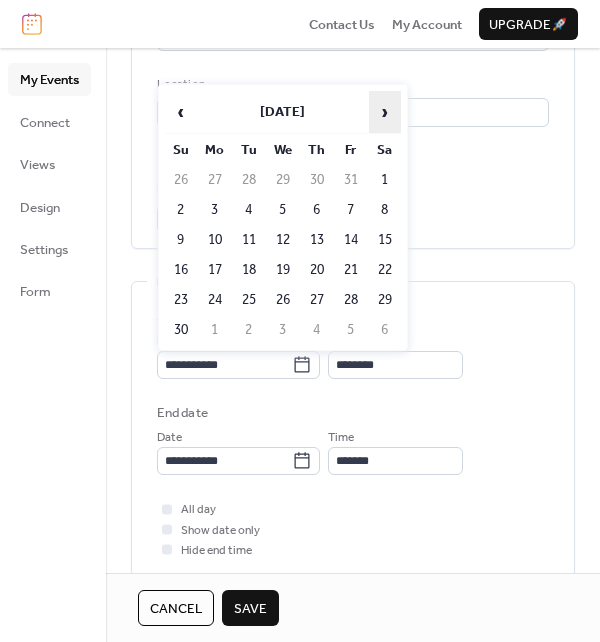 click on "›" at bounding box center (385, 112) 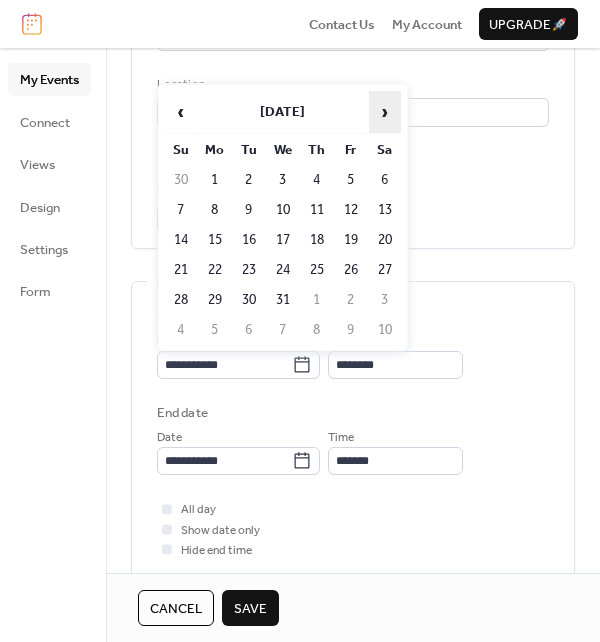 click on "›" at bounding box center [385, 112] 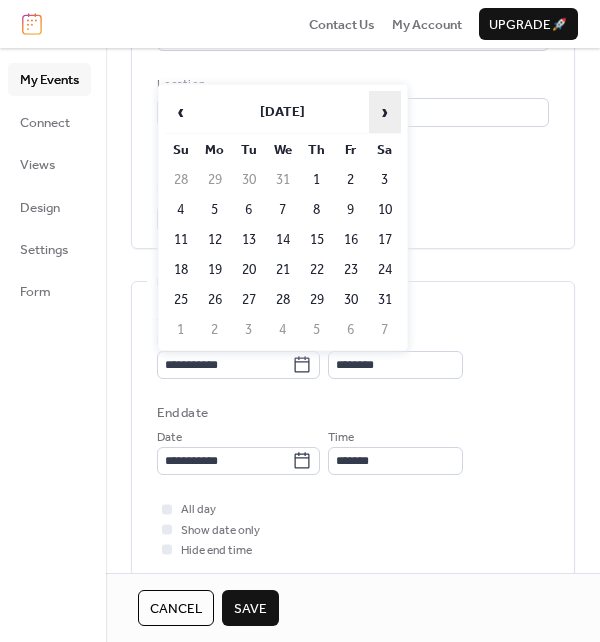 click on "›" at bounding box center [385, 112] 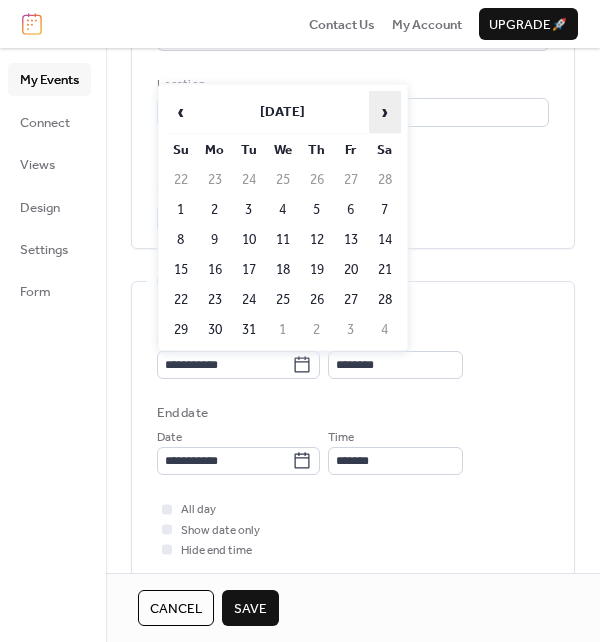 click on "›" at bounding box center [385, 112] 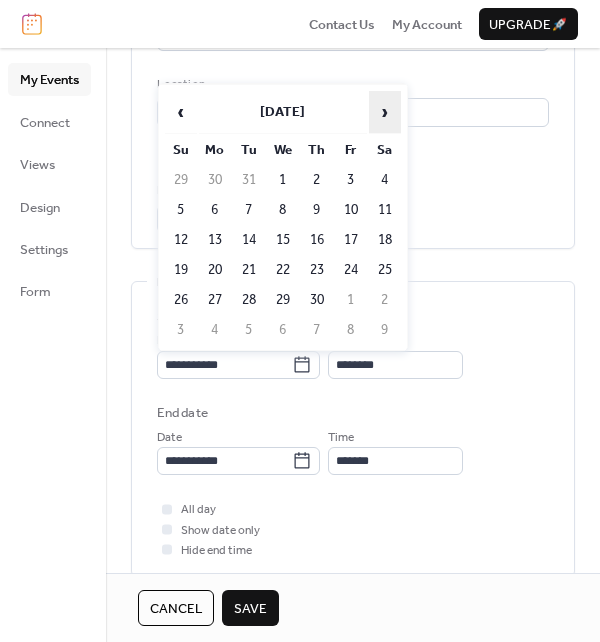 click on "›" at bounding box center [385, 112] 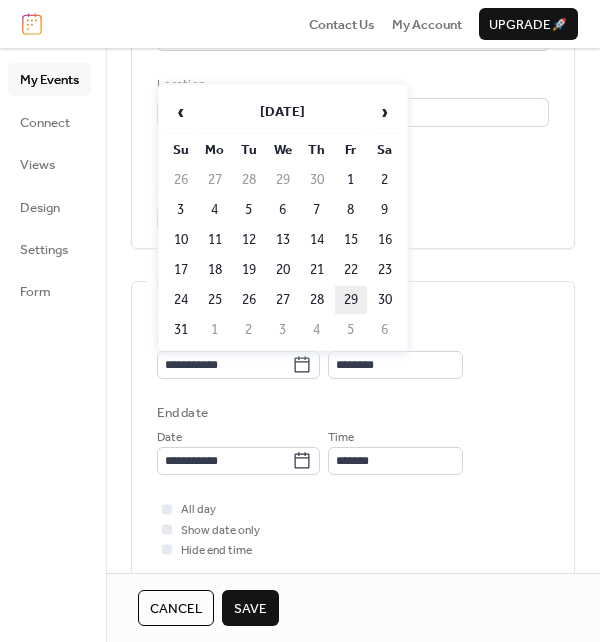 click on "29" at bounding box center [351, 300] 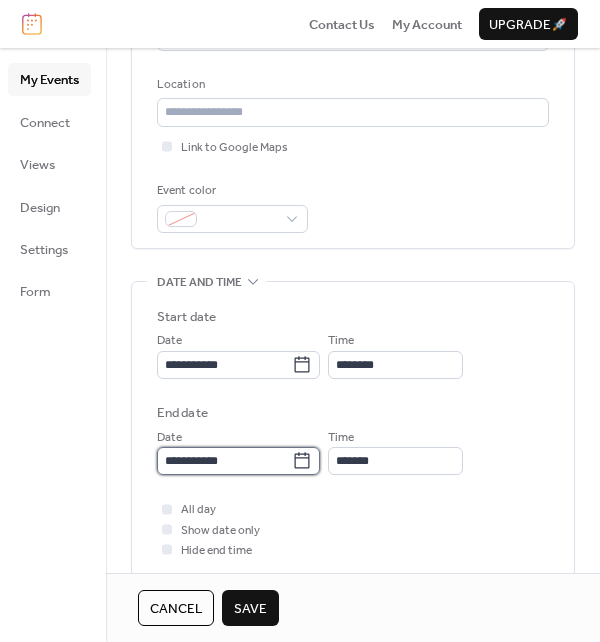click on "**********" at bounding box center (224, 461) 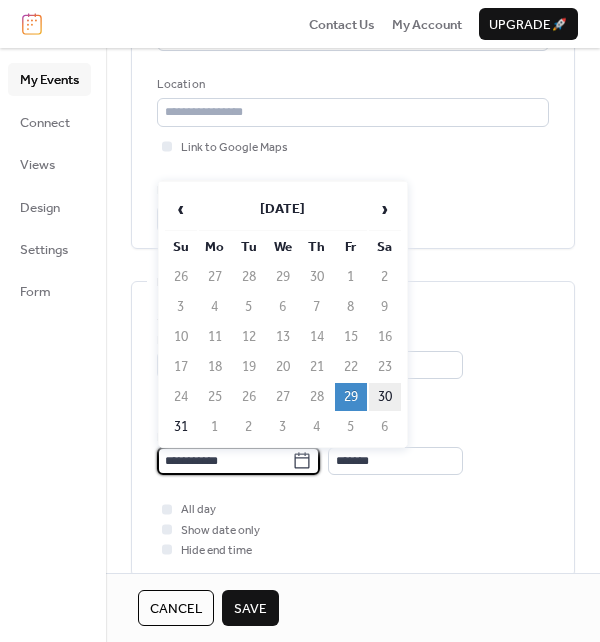 click on "30" at bounding box center (385, 397) 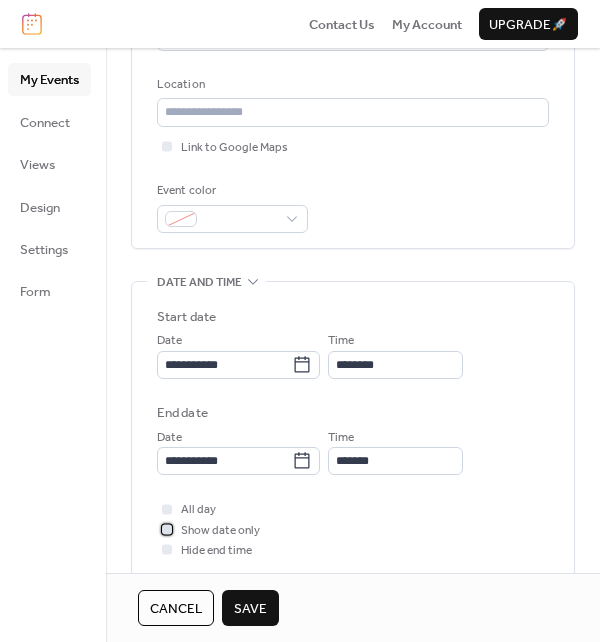 click on "Show date only" at bounding box center (220, 531) 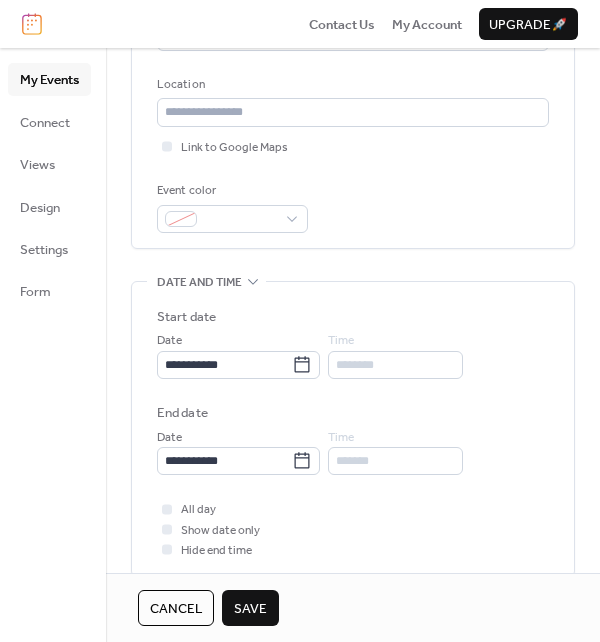click on "Save" at bounding box center (250, 608) 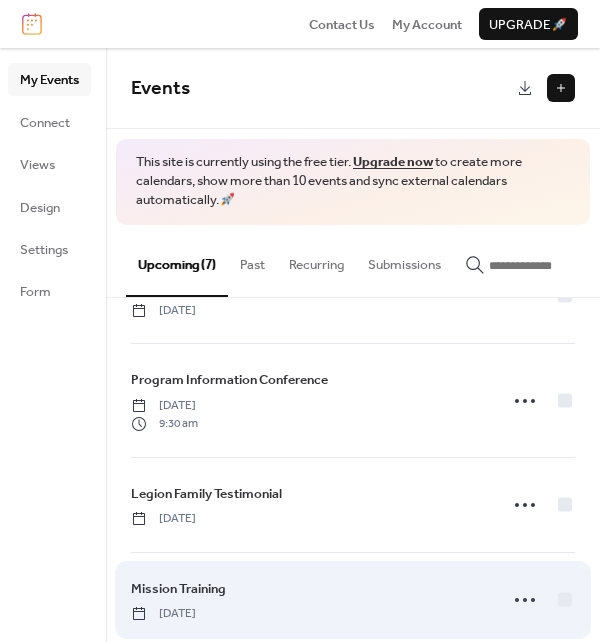 scroll, scrollTop: 0, scrollLeft: 0, axis: both 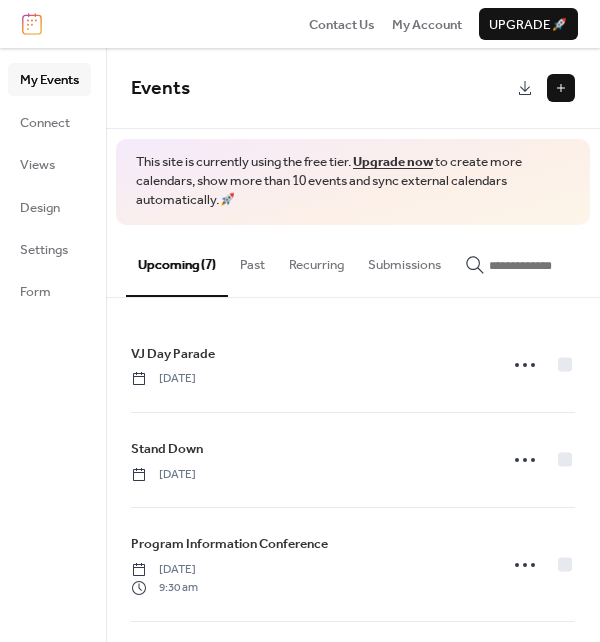 click at bounding box center [561, 88] 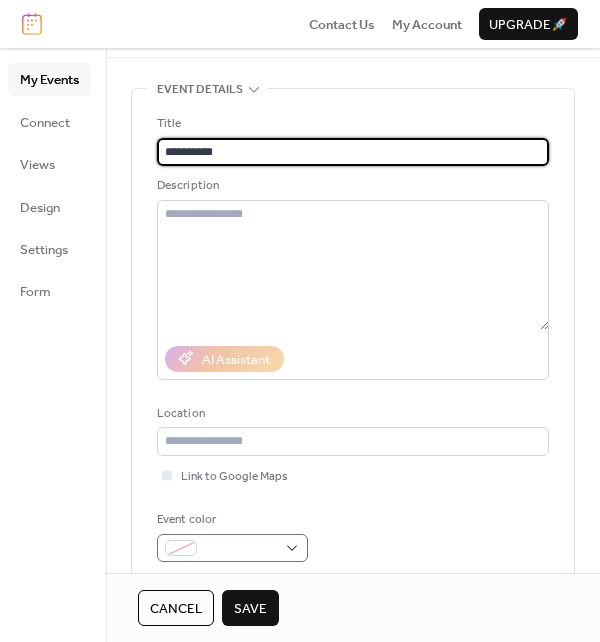 scroll, scrollTop: 100, scrollLeft: 0, axis: vertical 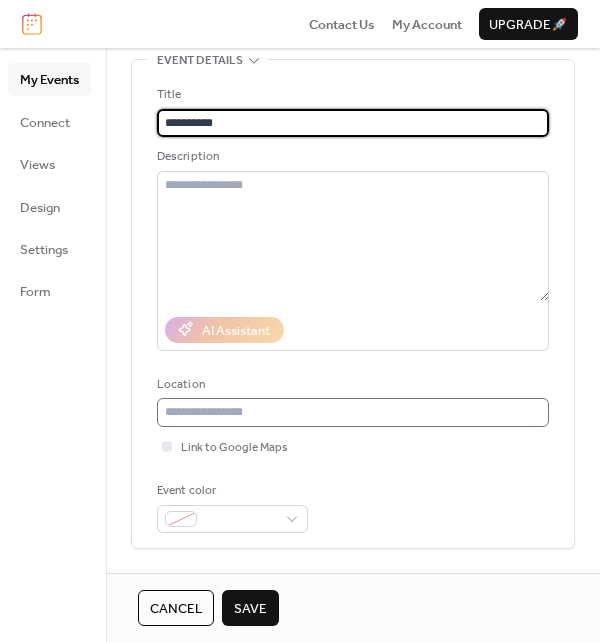 type on "**********" 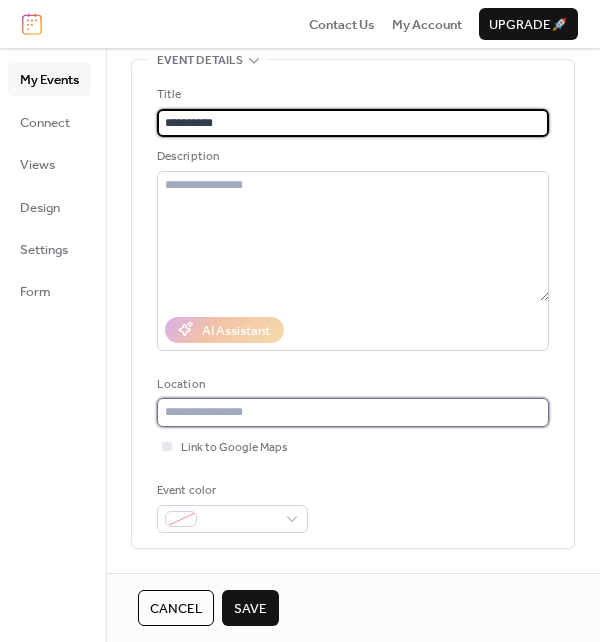 click at bounding box center [353, 412] 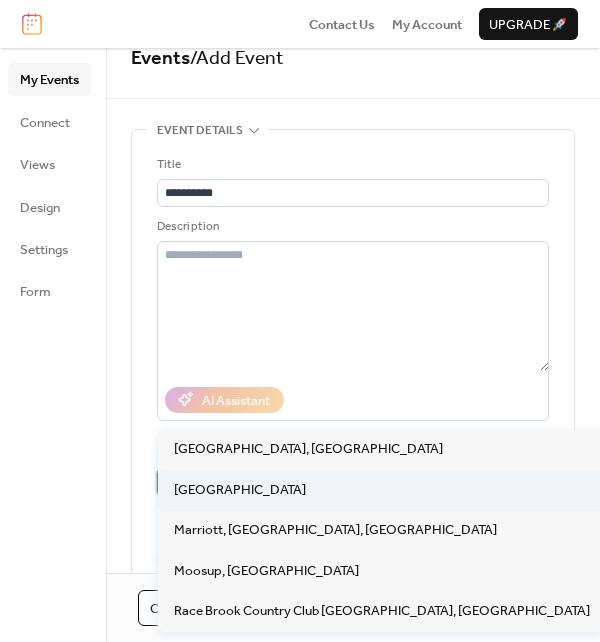 scroll, scrollTop: 0, scrollLeft: 0, axis: both 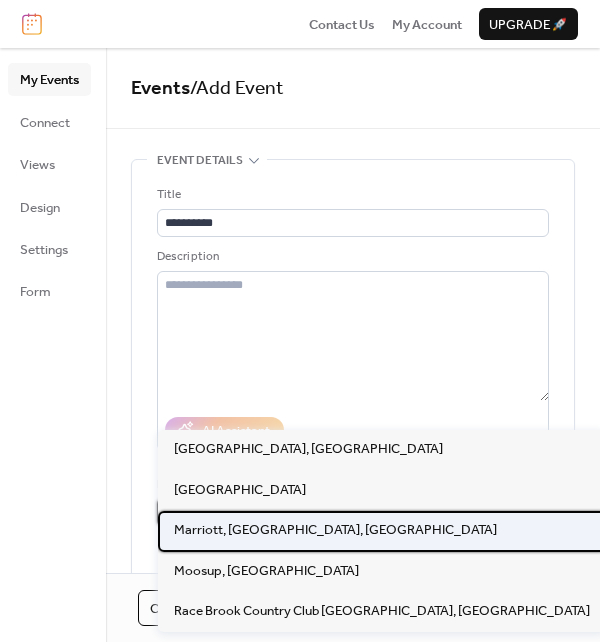click on "Marriott, [GEOGRAPHIC_DATA], [GEOGRAPHIC_DATA]" at bounding box center [335, 530] 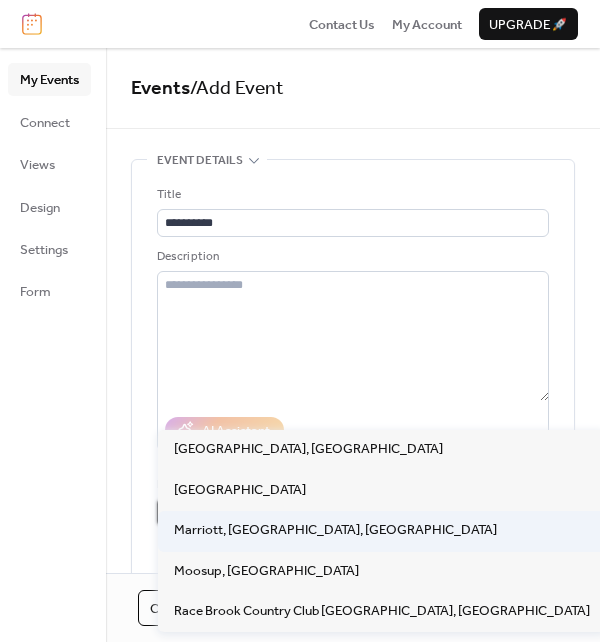 type on "**********" 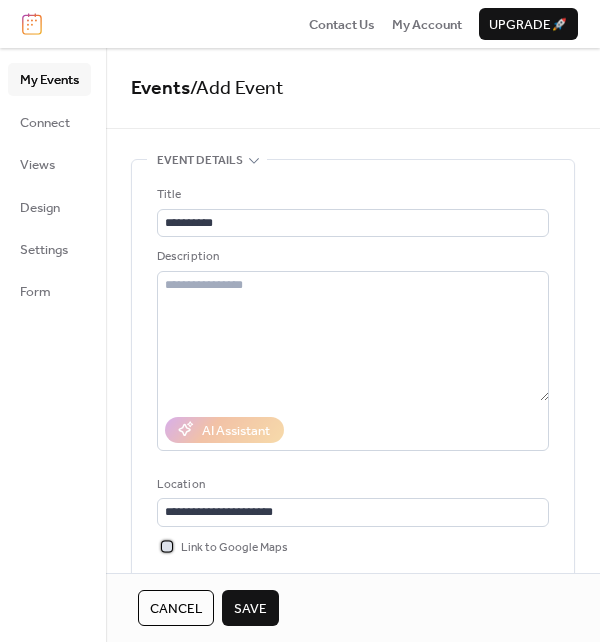 click at bounding box center (167, 546) 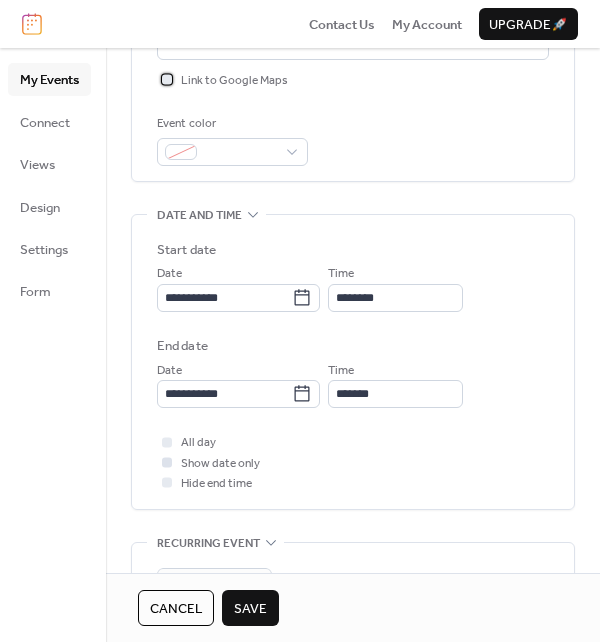 scroll, scrollTop: 500, scrollLeft: 0, axis: vertical 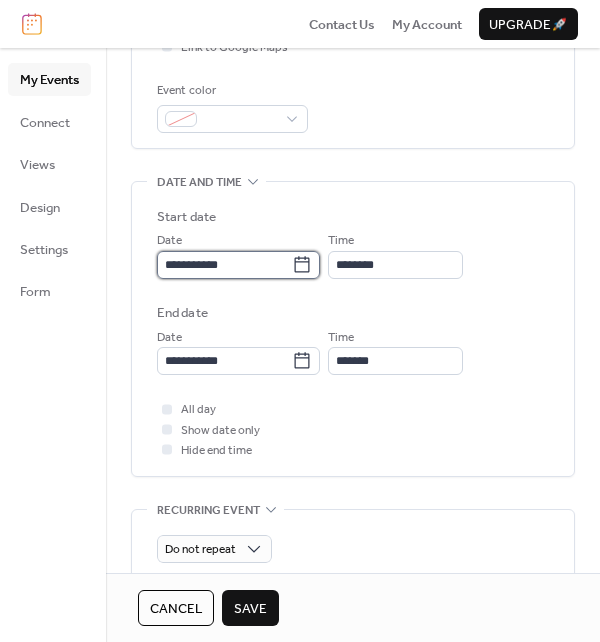 click on "**********" at bounding box center (224, 265) 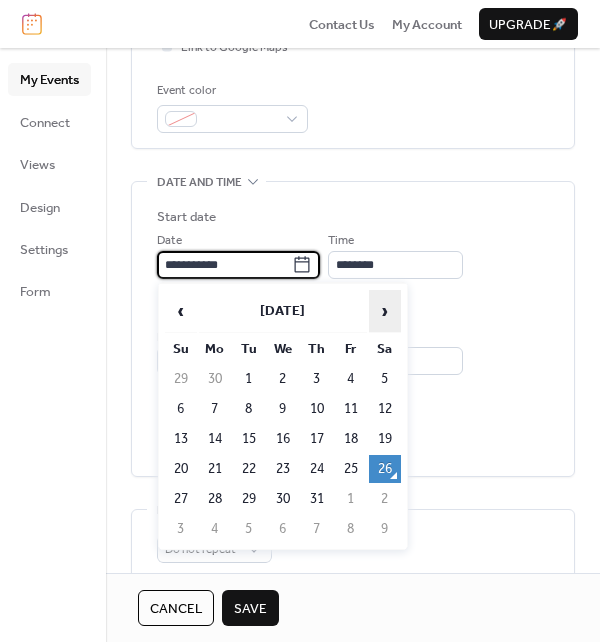 click on "›" at bounding box center (385, 311) 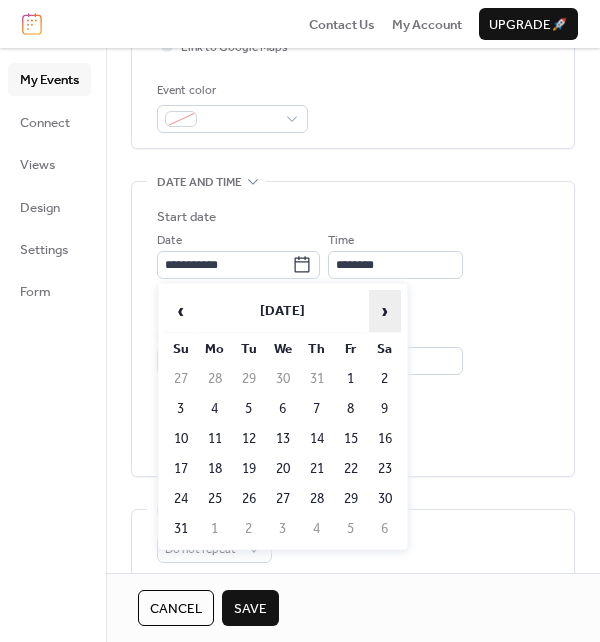 click on "›" at bounding box center (385, 311) 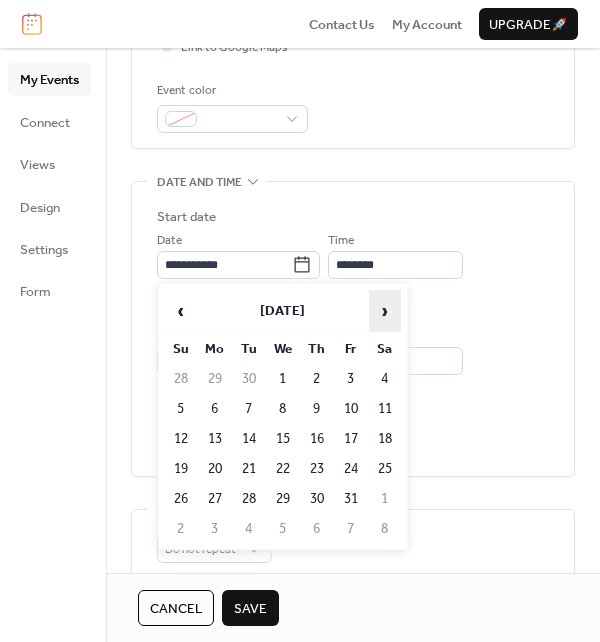click on "›" at bounding box center [385, 311] 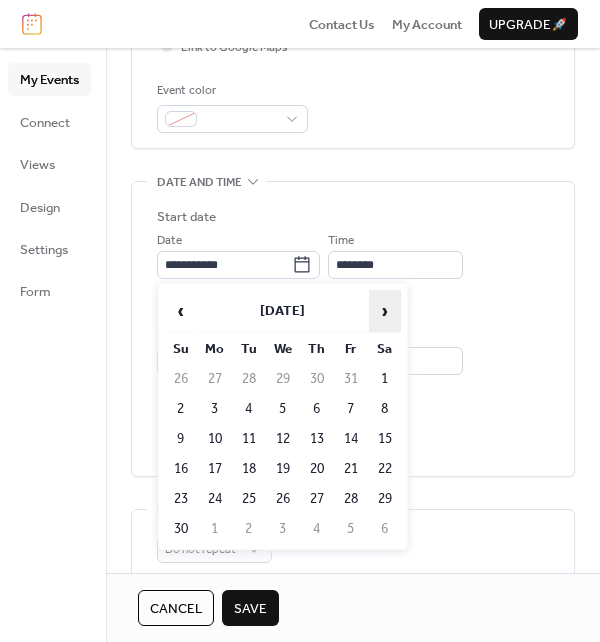 click on "›" at bounding box center (385, 311) 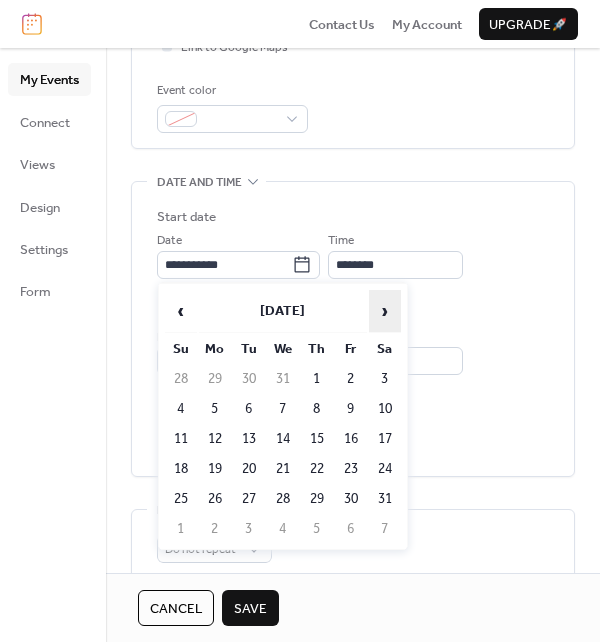 click on "›" at bounding box center [385, 311] 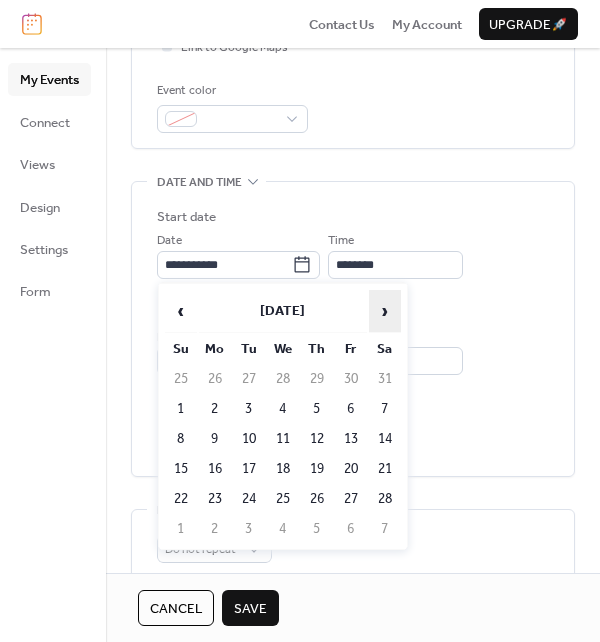 click on "›" at bounding box center (385, 311) 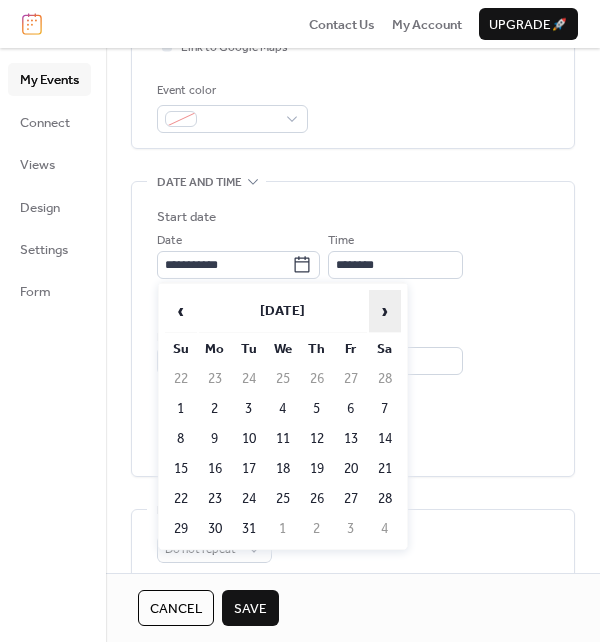 click on "›" at bounding box center (385, 311) 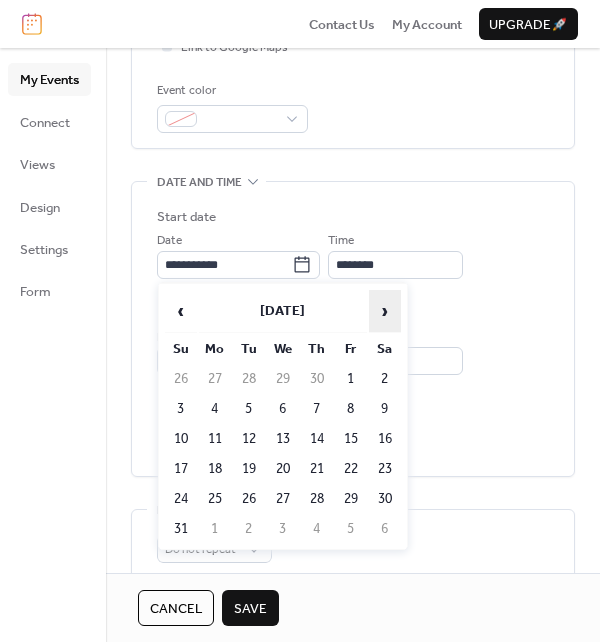 click on "›" at bounding box center (385, 311) 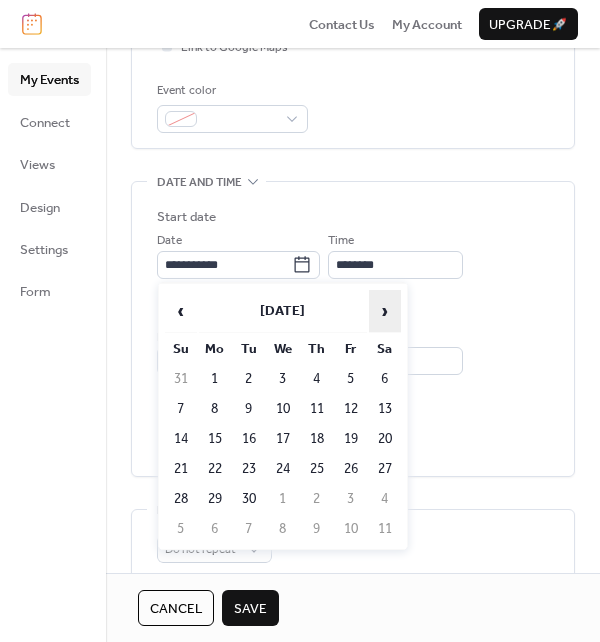 click on "›" at bounding box center [385, 311] 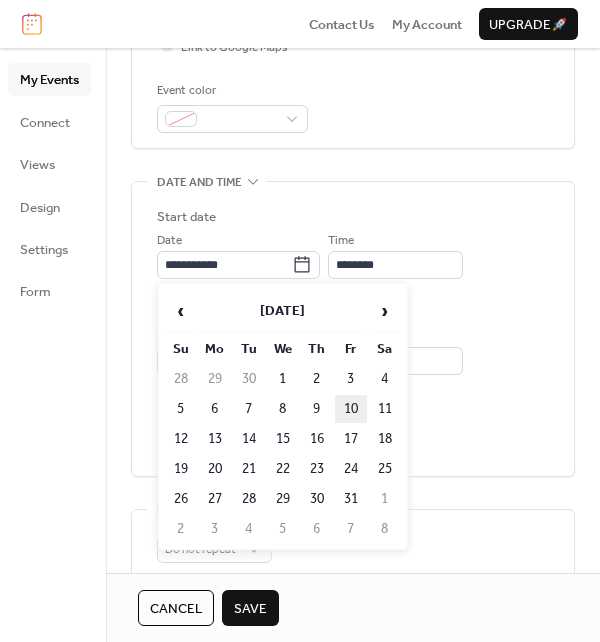 click on "10" at bounding box center [351, 409] 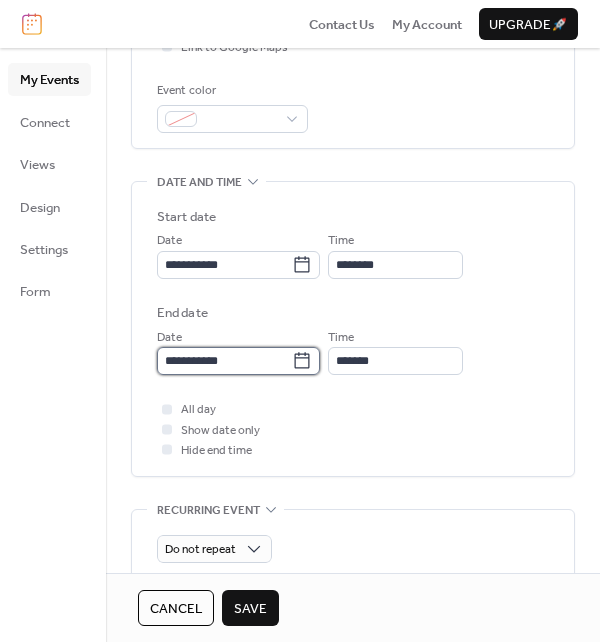 click on "**********" at bounding box center (238, 361) 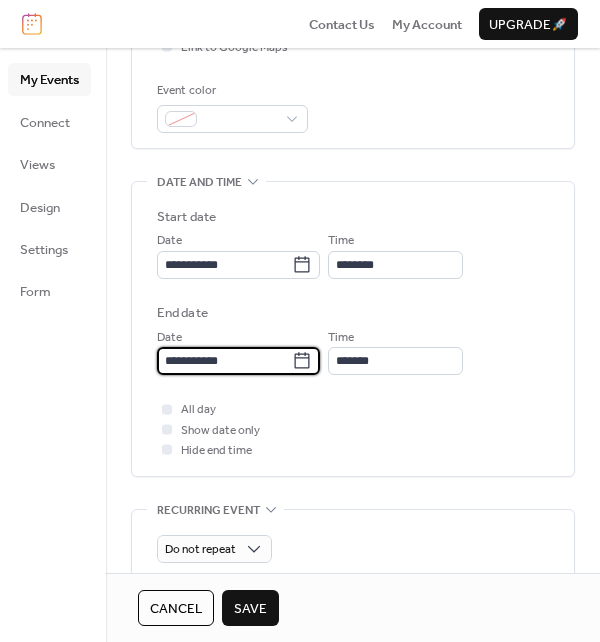 click 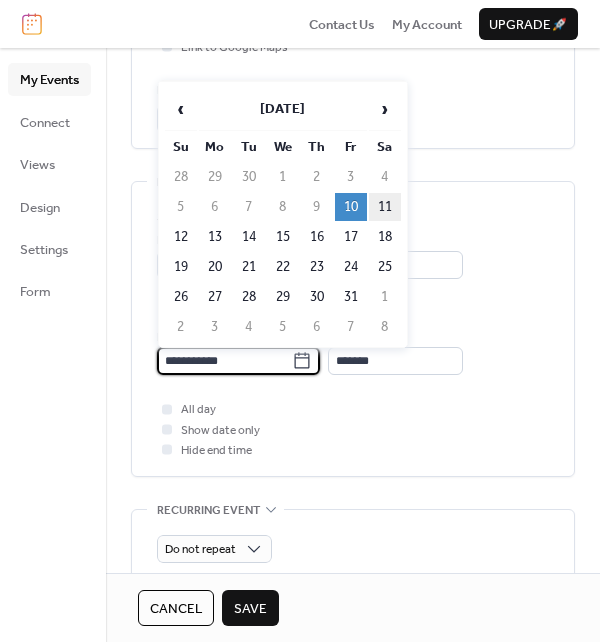 click on "11" at bounding box center (385, 207) 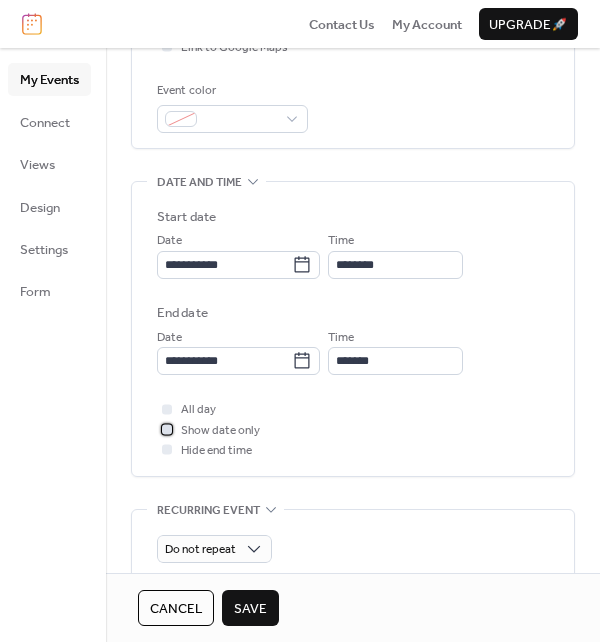 click at bounding box center (167, 429) 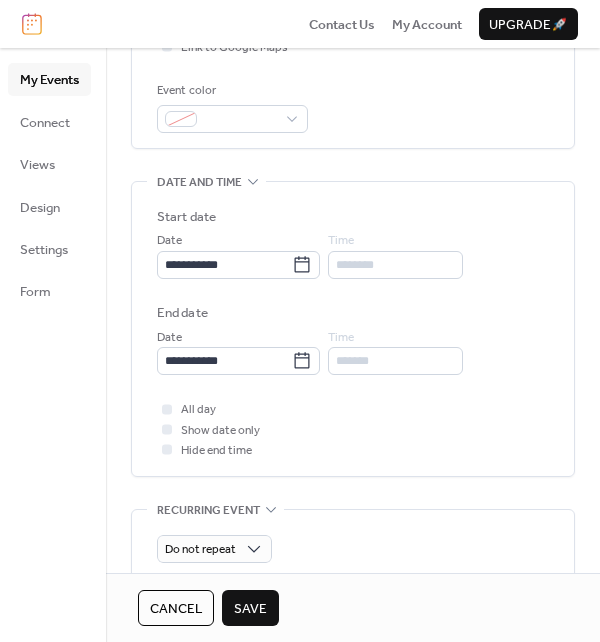 click on "Save" at bounding box center (250, 608) 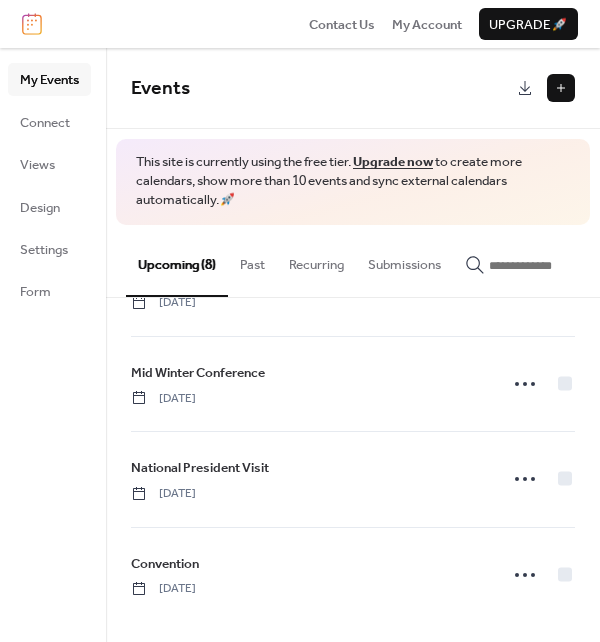 scroll, scrollTop: 0, scrollLeft: 0, axis: both 